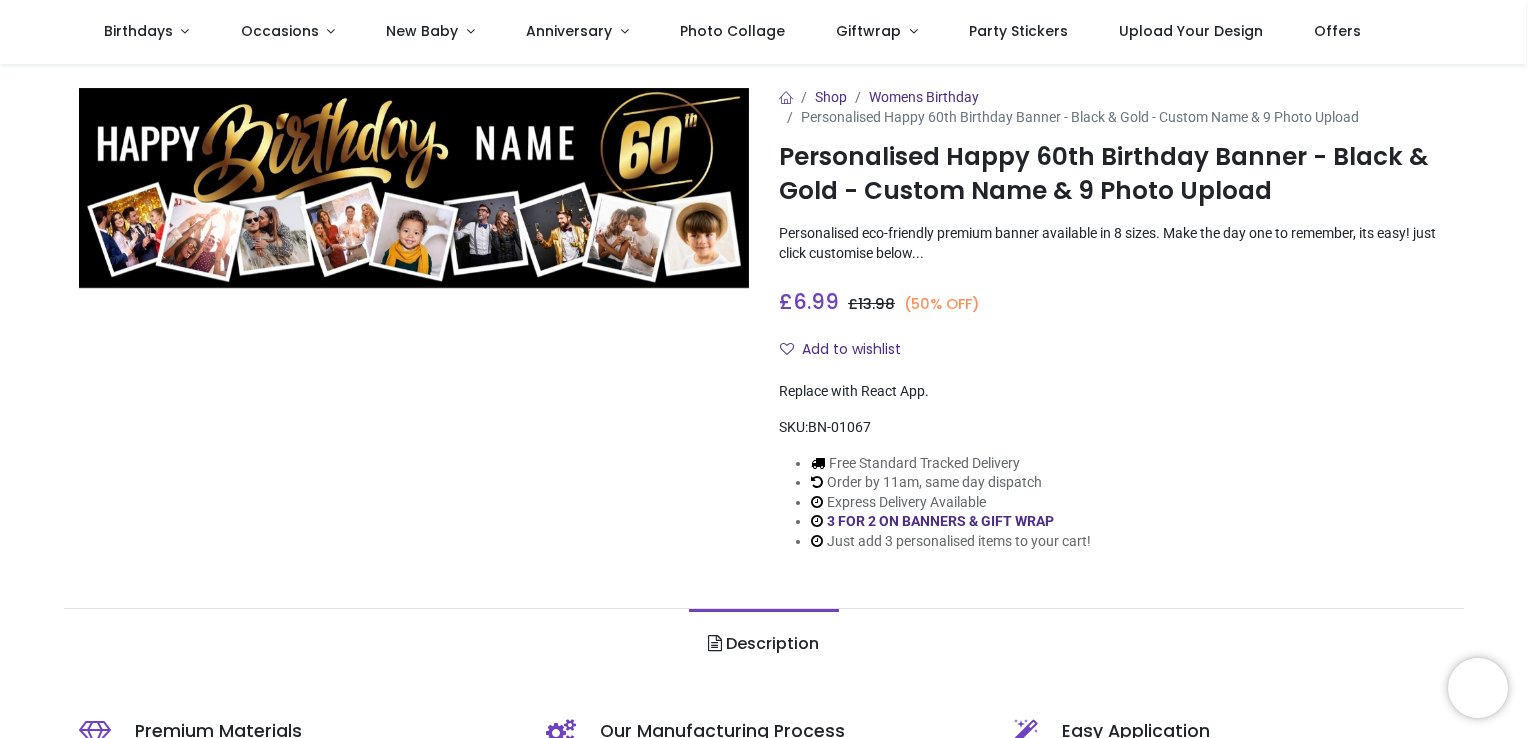 scroll, scrollTop: 0, scrollLeft: 0, axis: both 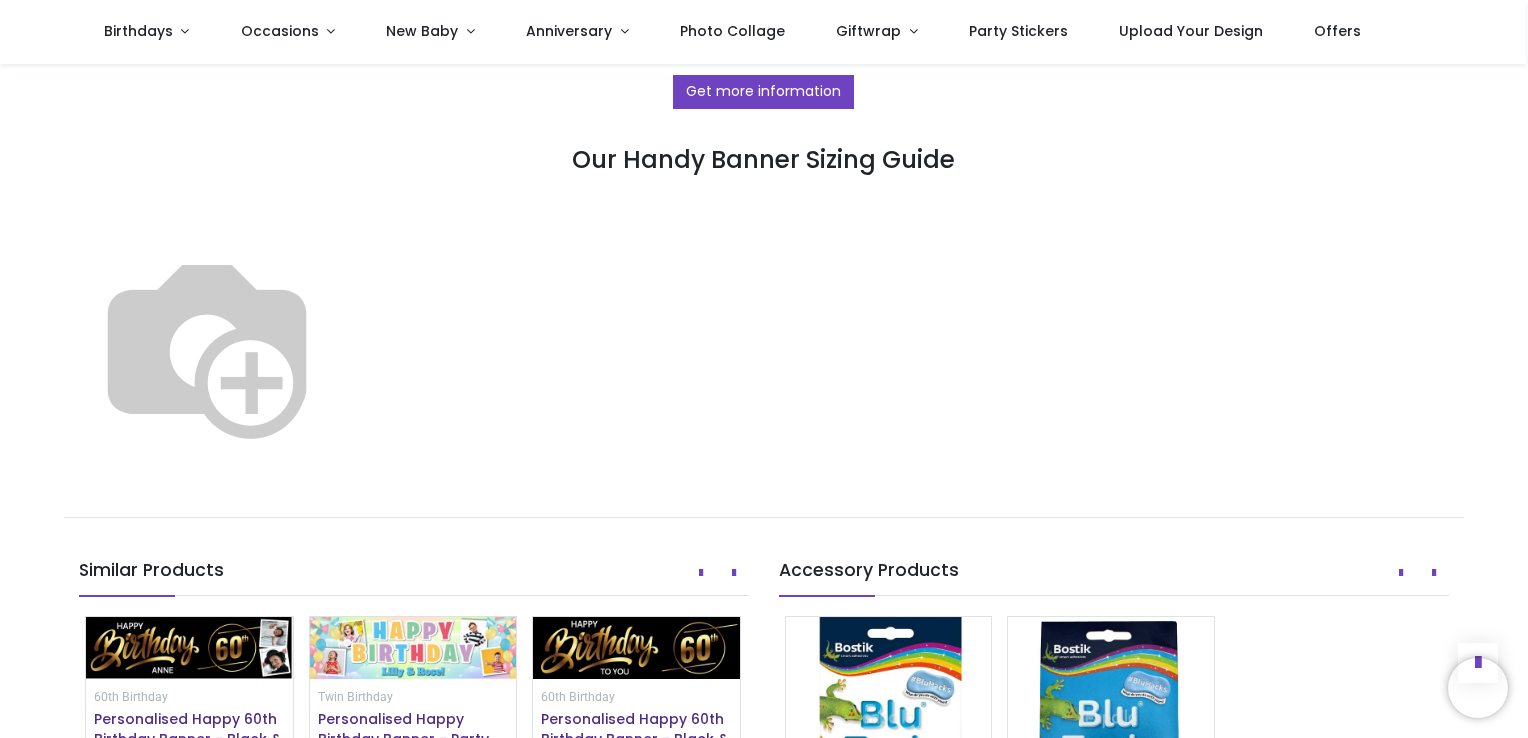 click at bounding box center (207, 345) 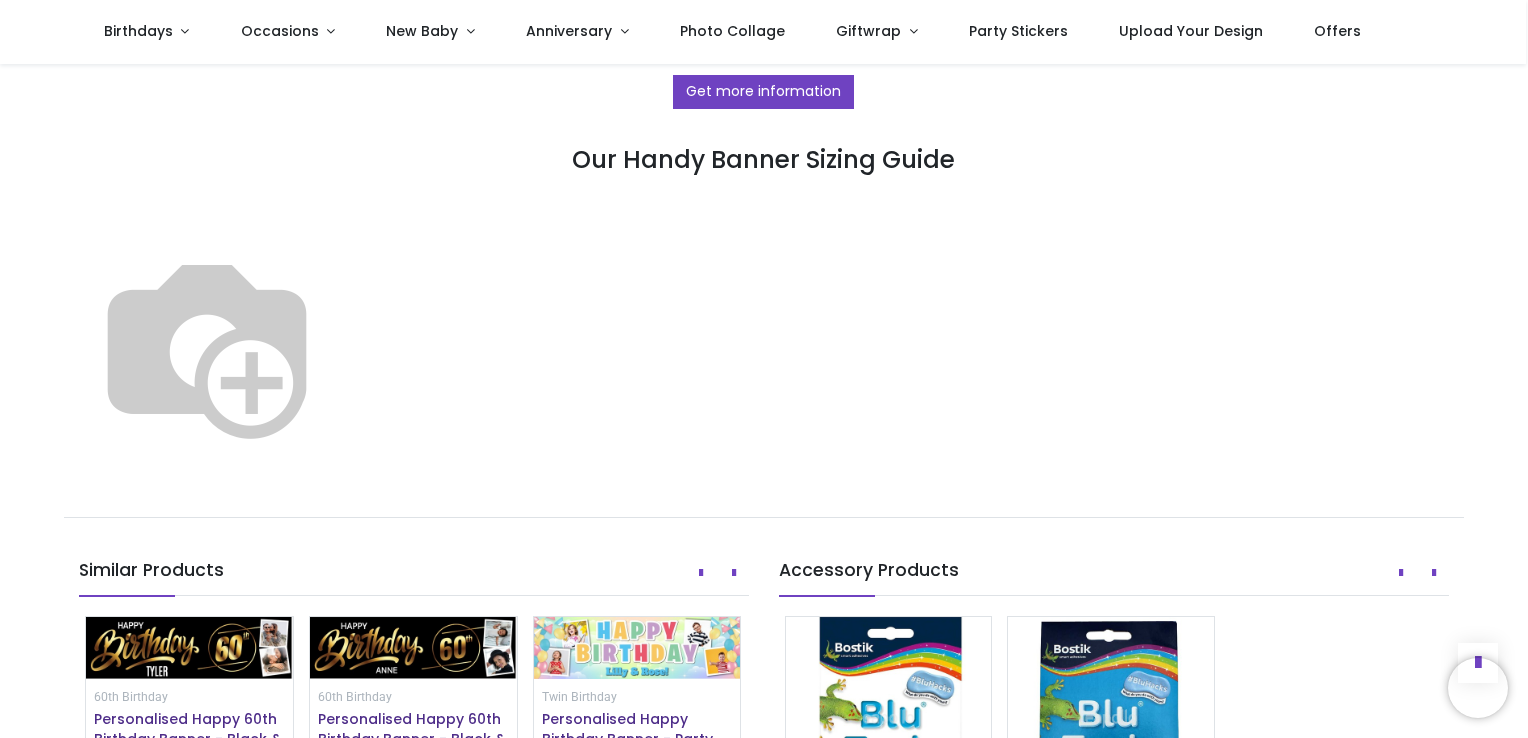 click at bounding box center [207, 345] 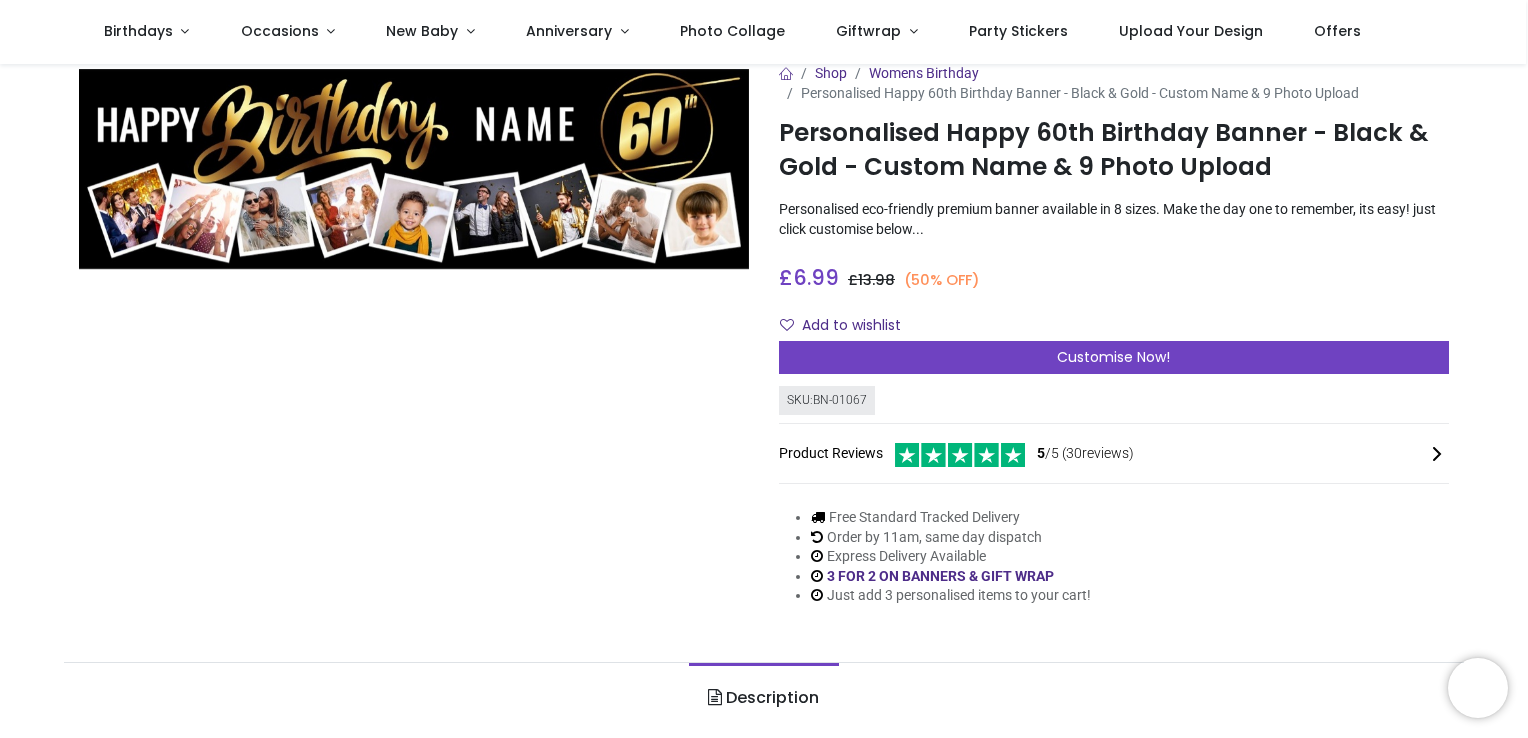 scroll, scrollTop: 0, scrollLeft: 0, axis: both 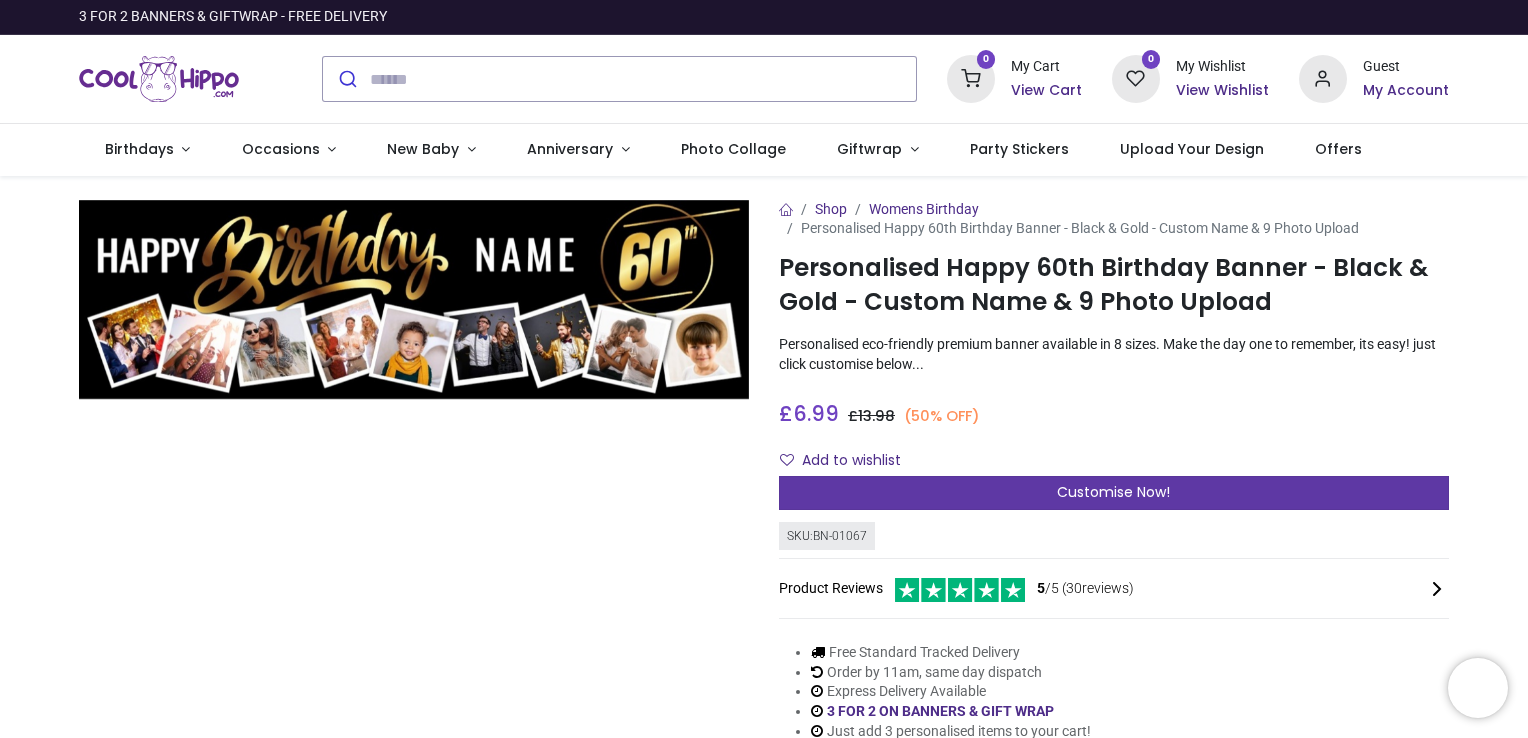 click on "Customise Now!" at bounding box center (1114, 493) 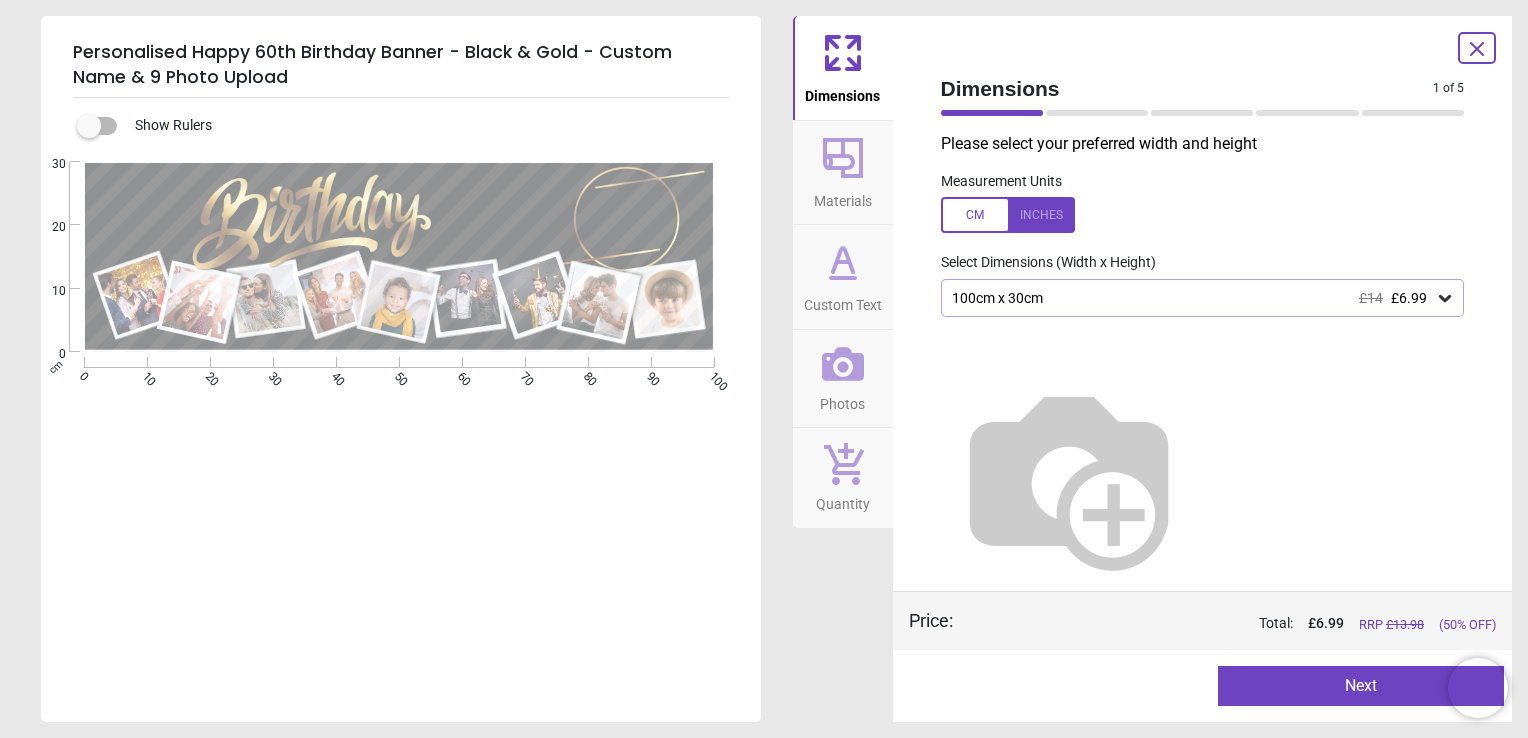 click 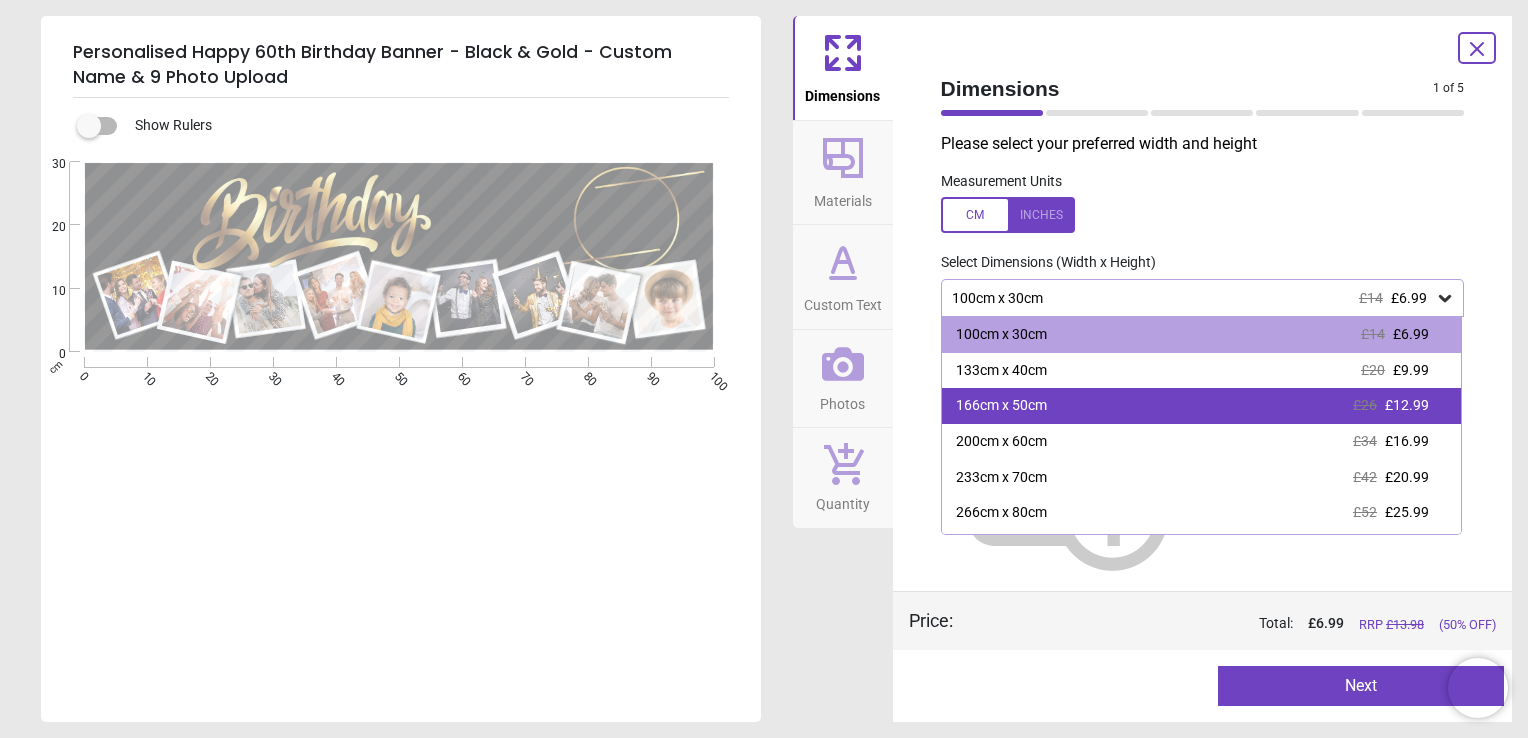 click on "166cm  x  50cm" at bounding box center [1001, 406] 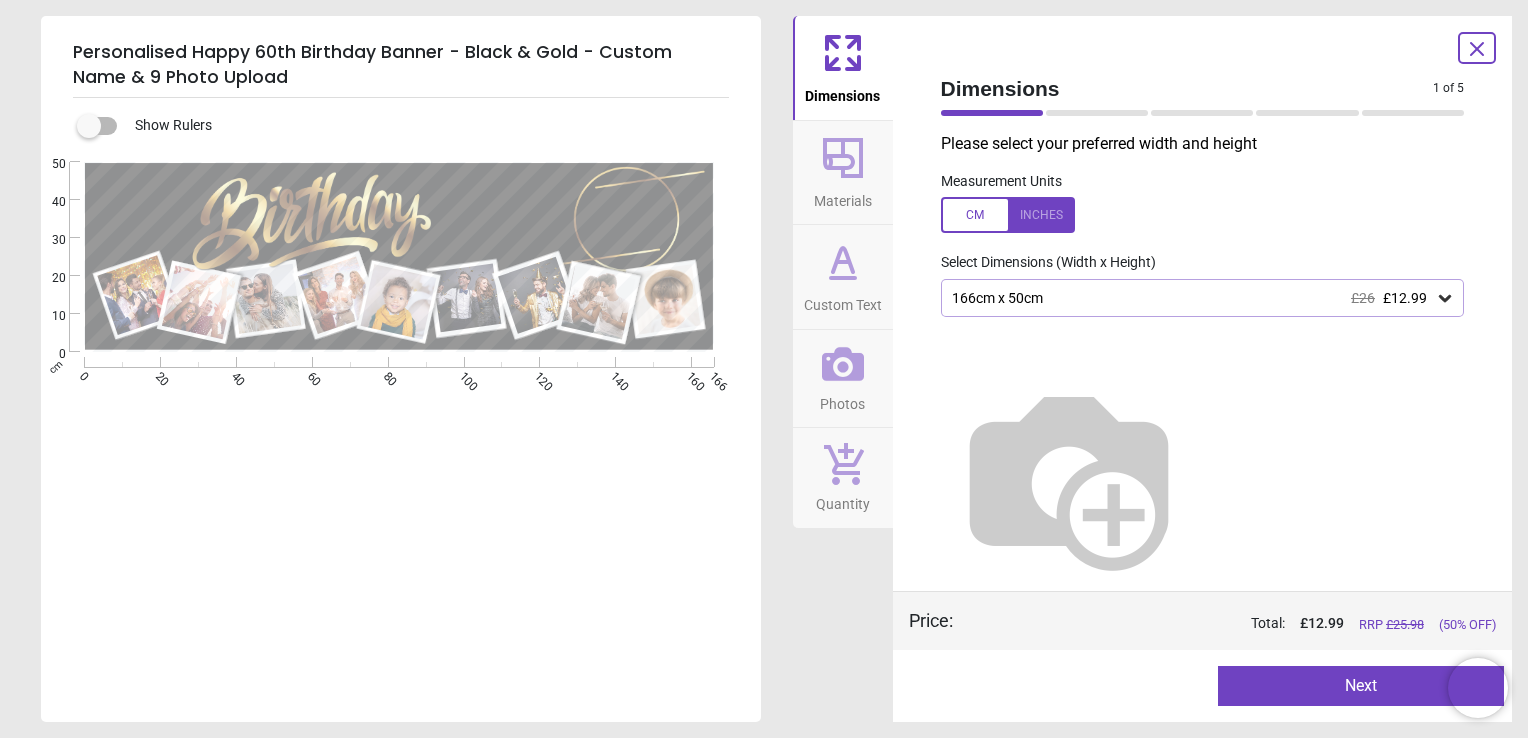 click on "Next" at bounding box center [1361, 686] 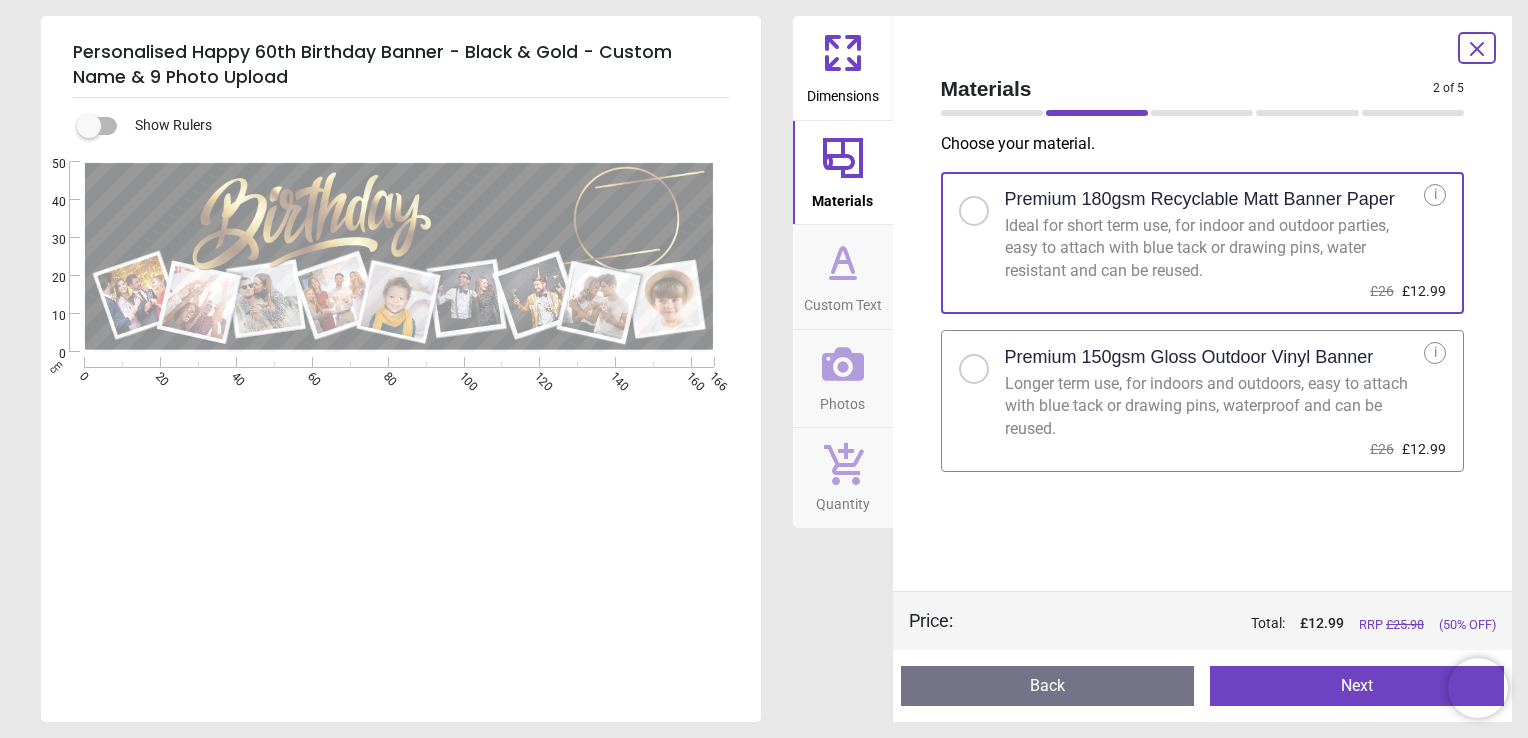 click at bounding box center [974, 369] 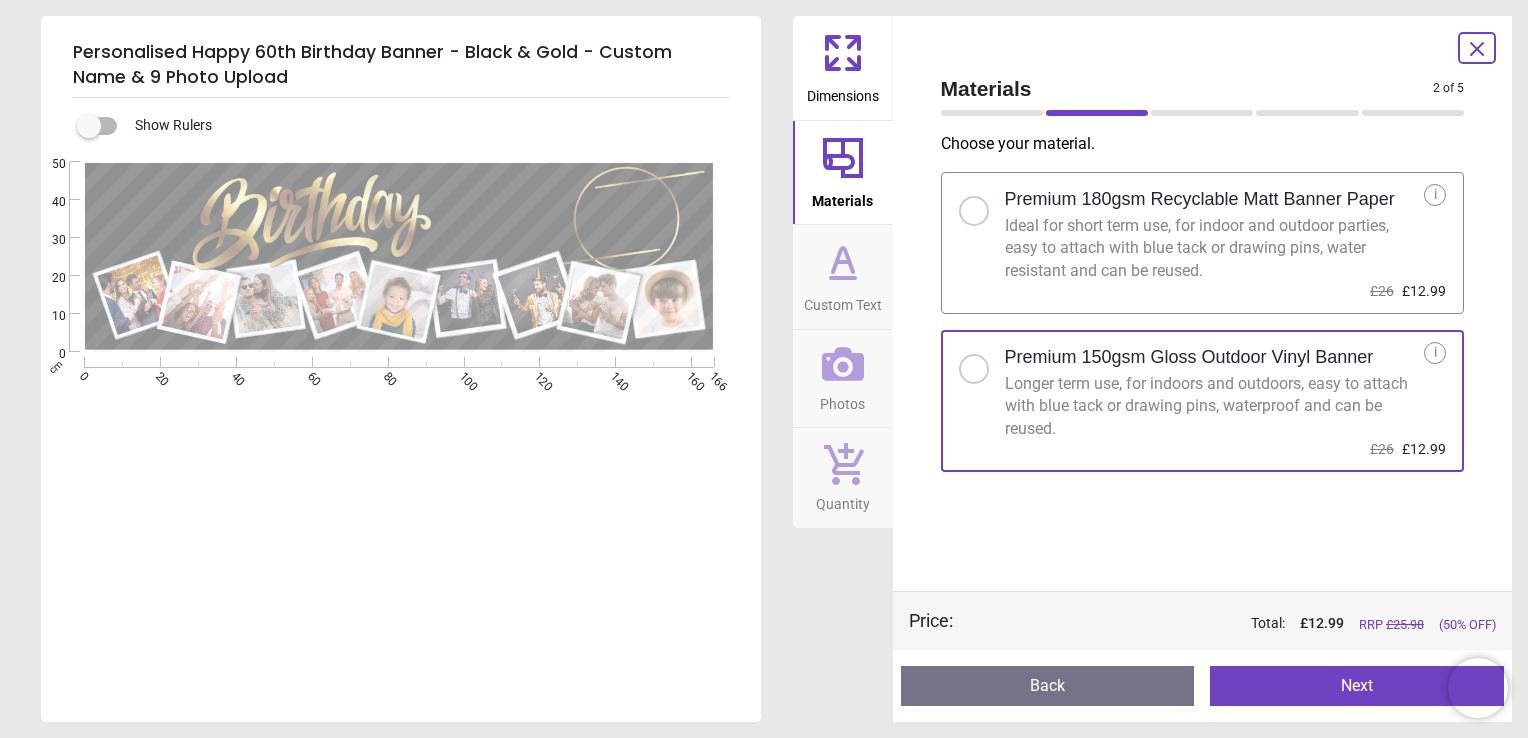 click on "Next" at bounding box center (1357, 686) 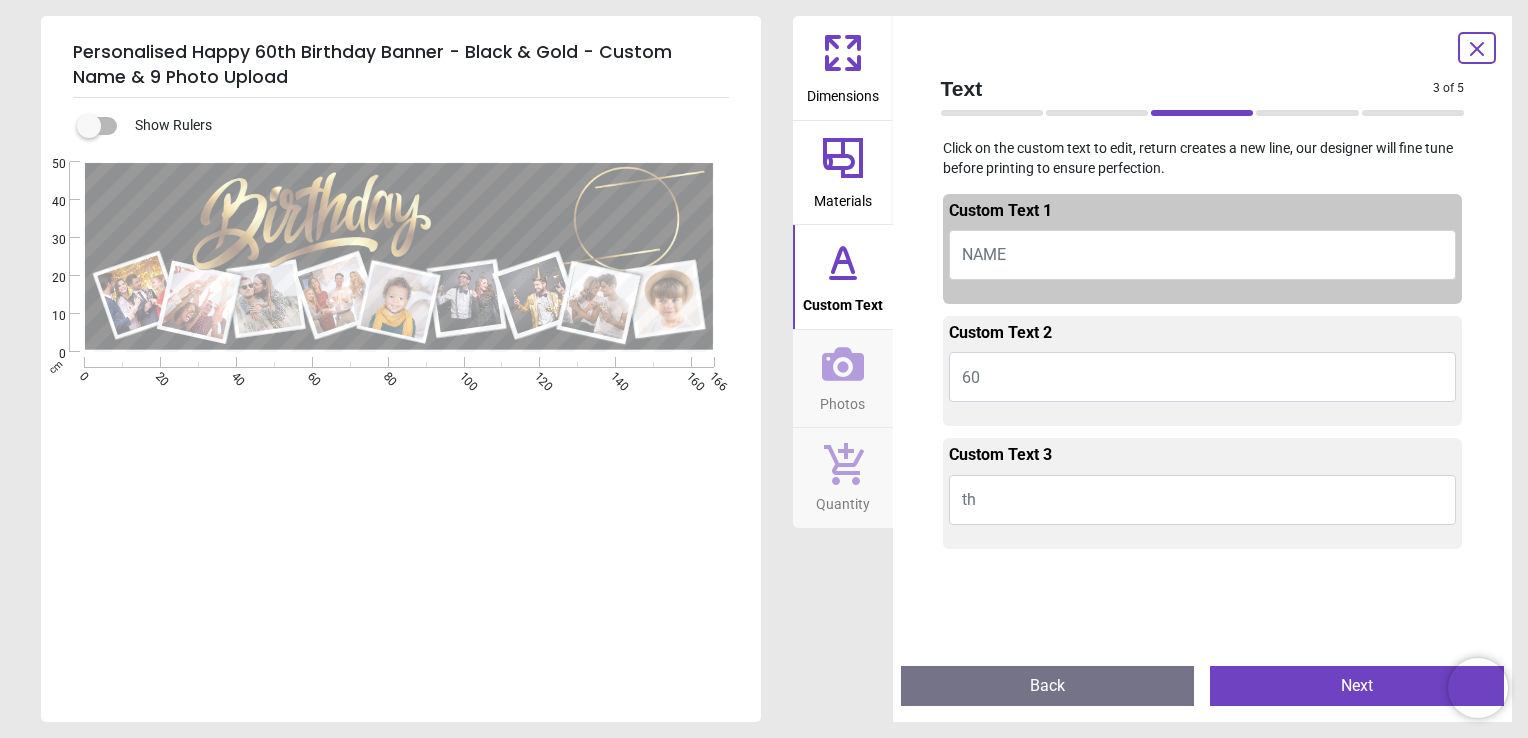 click on "NAME" at bounding box center (984, 254) 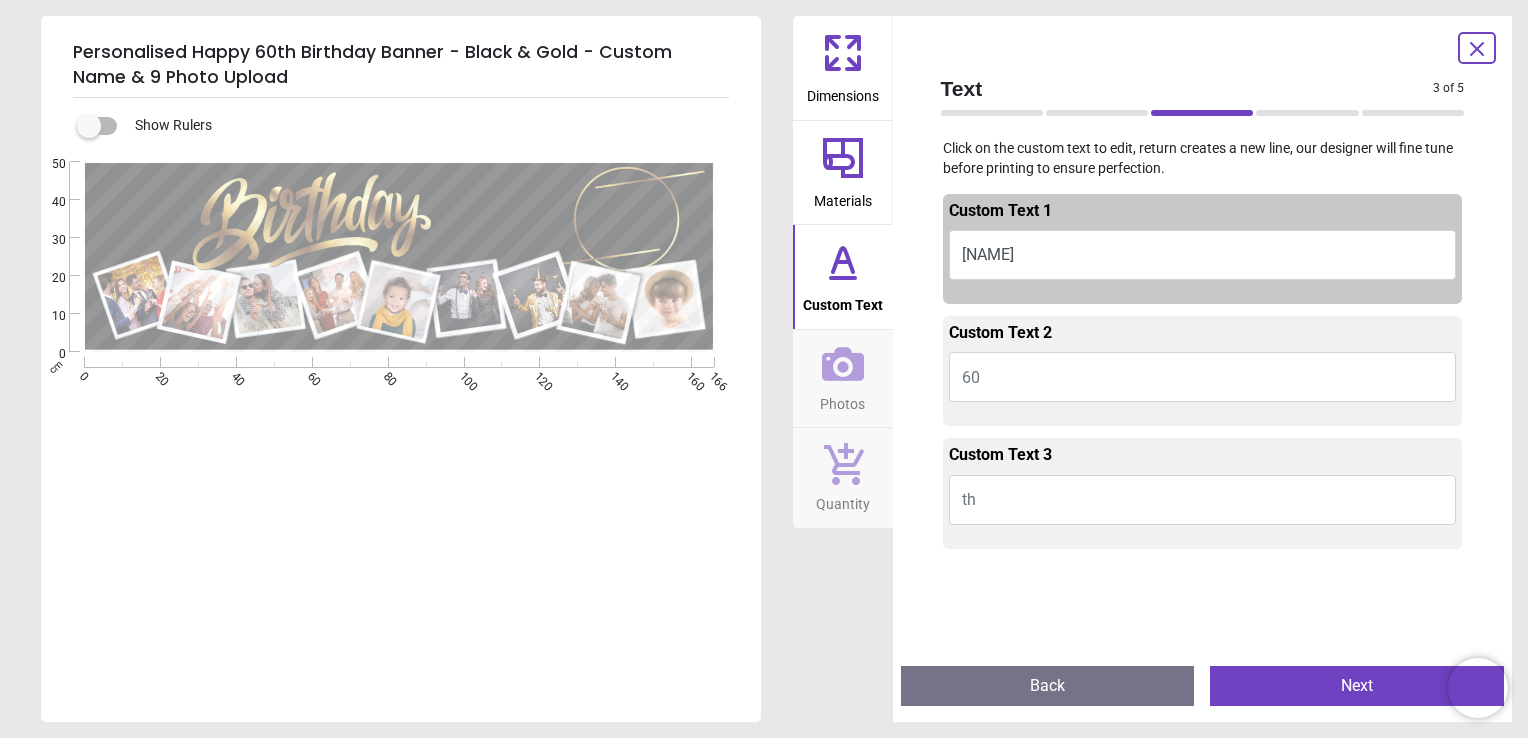 type on "*****" 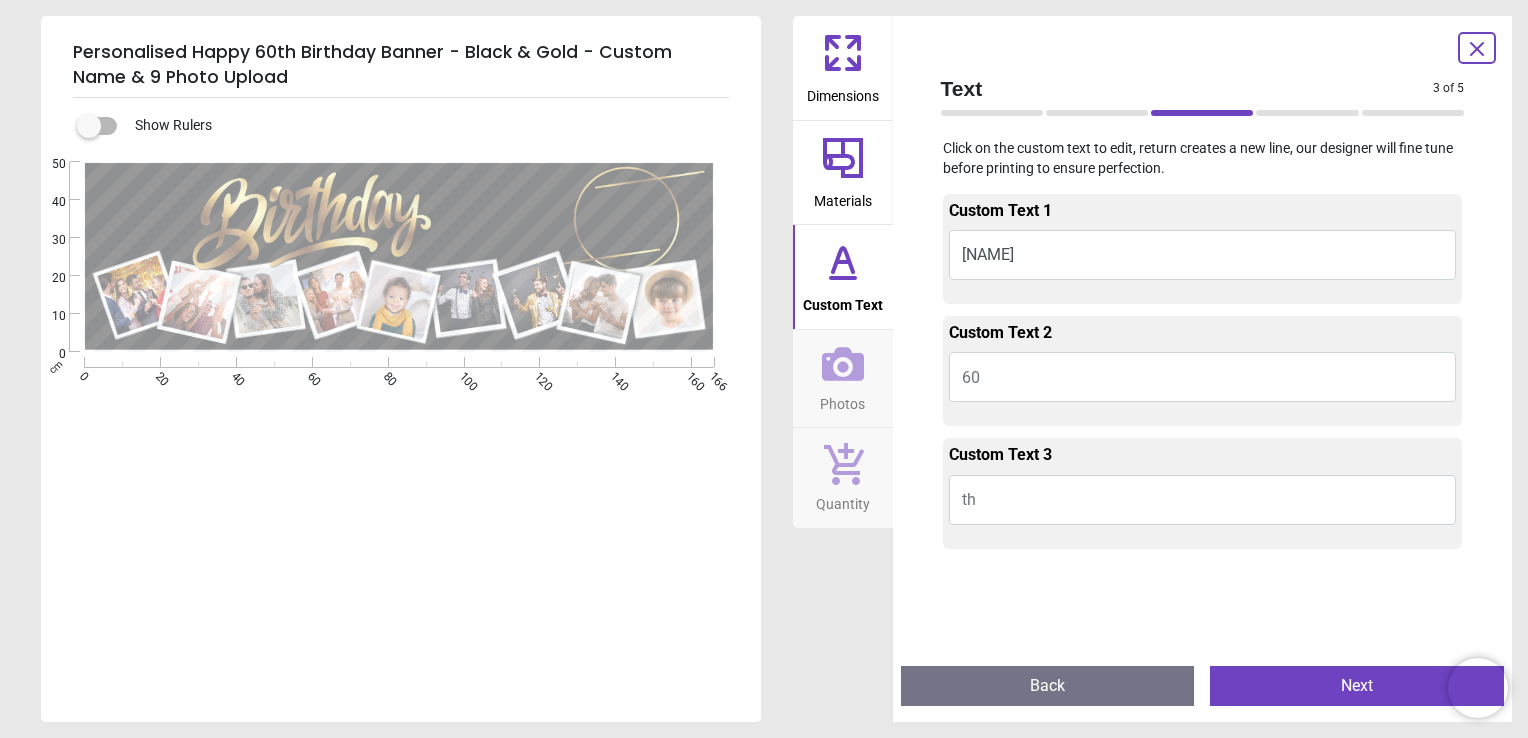 click on "*****" at bounding box center [503, 212] 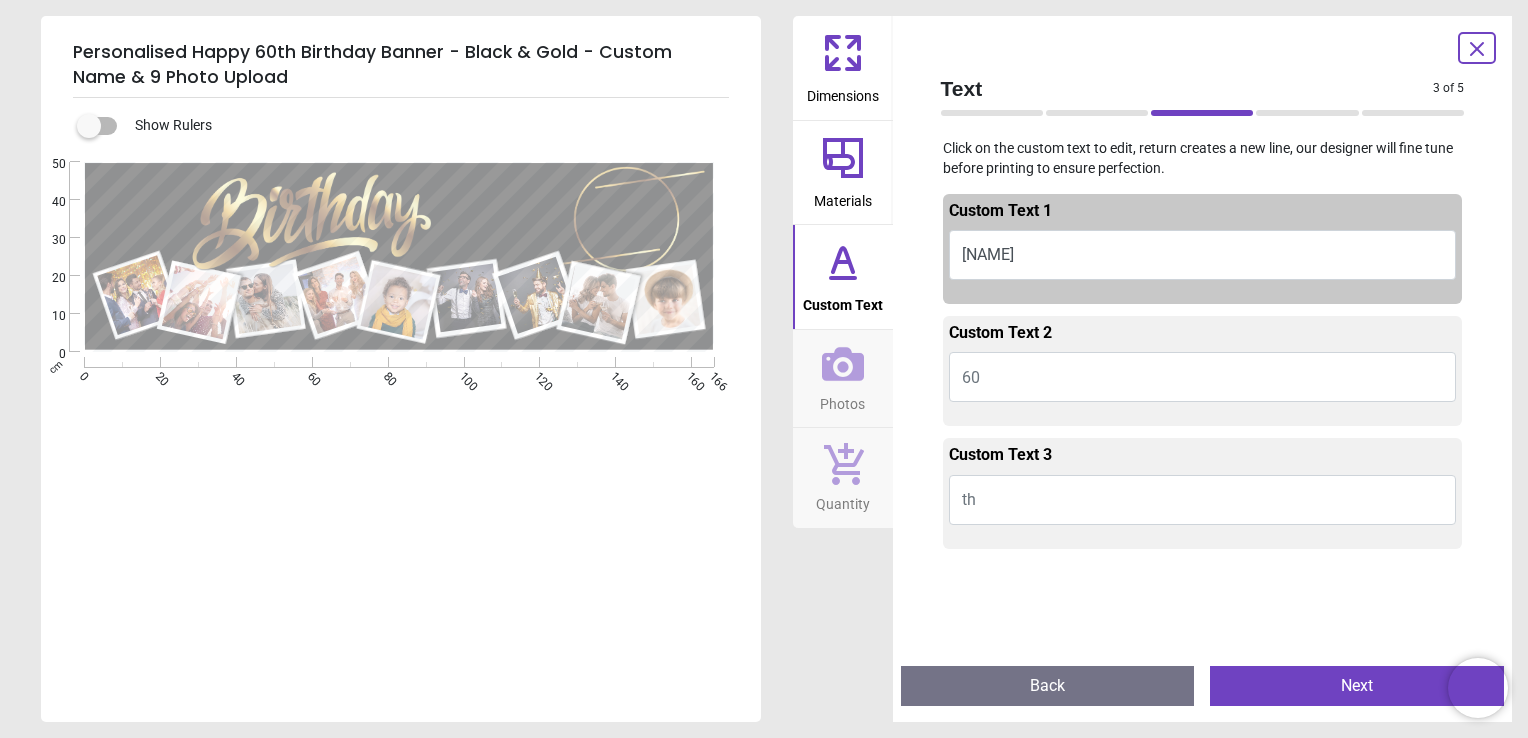 click on "th" at bounding box center [1203, 500] 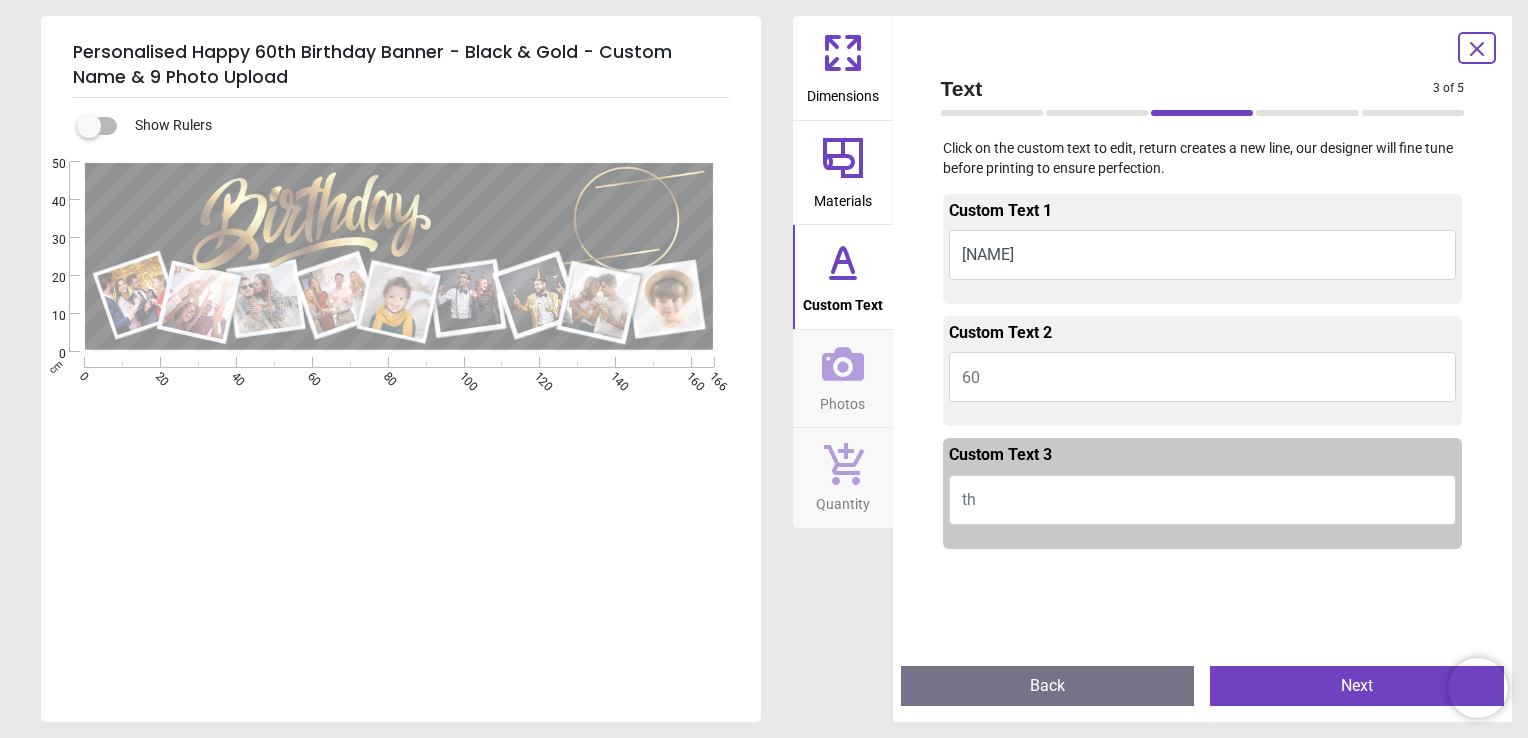 click on "Next" at bounding box center (1357, 686) 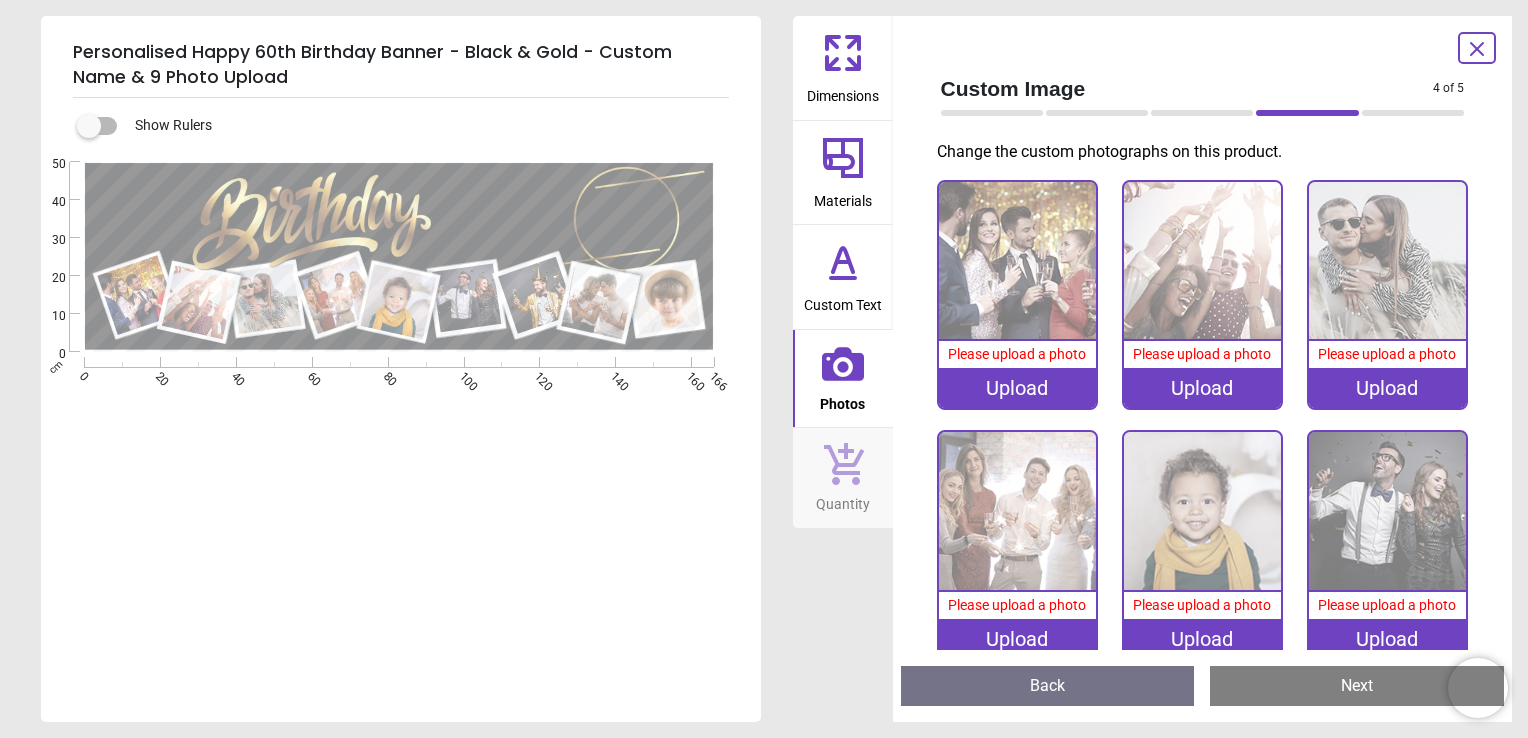 click at bounding box center (1017, 260) 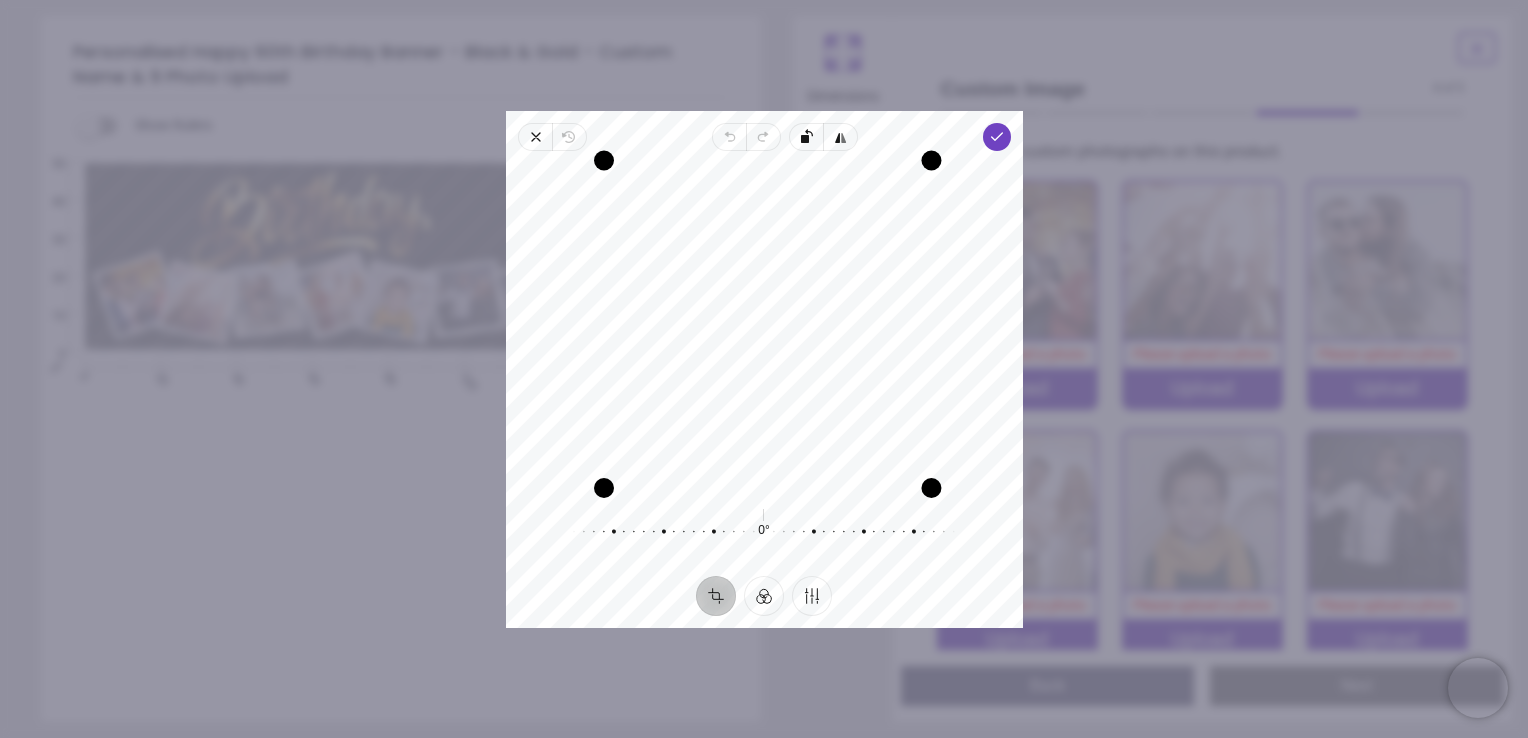 drag, startPoint x: 926, startPoint y: 170, endPoint x: 941, endPoint y: 232, distance: 63.788715 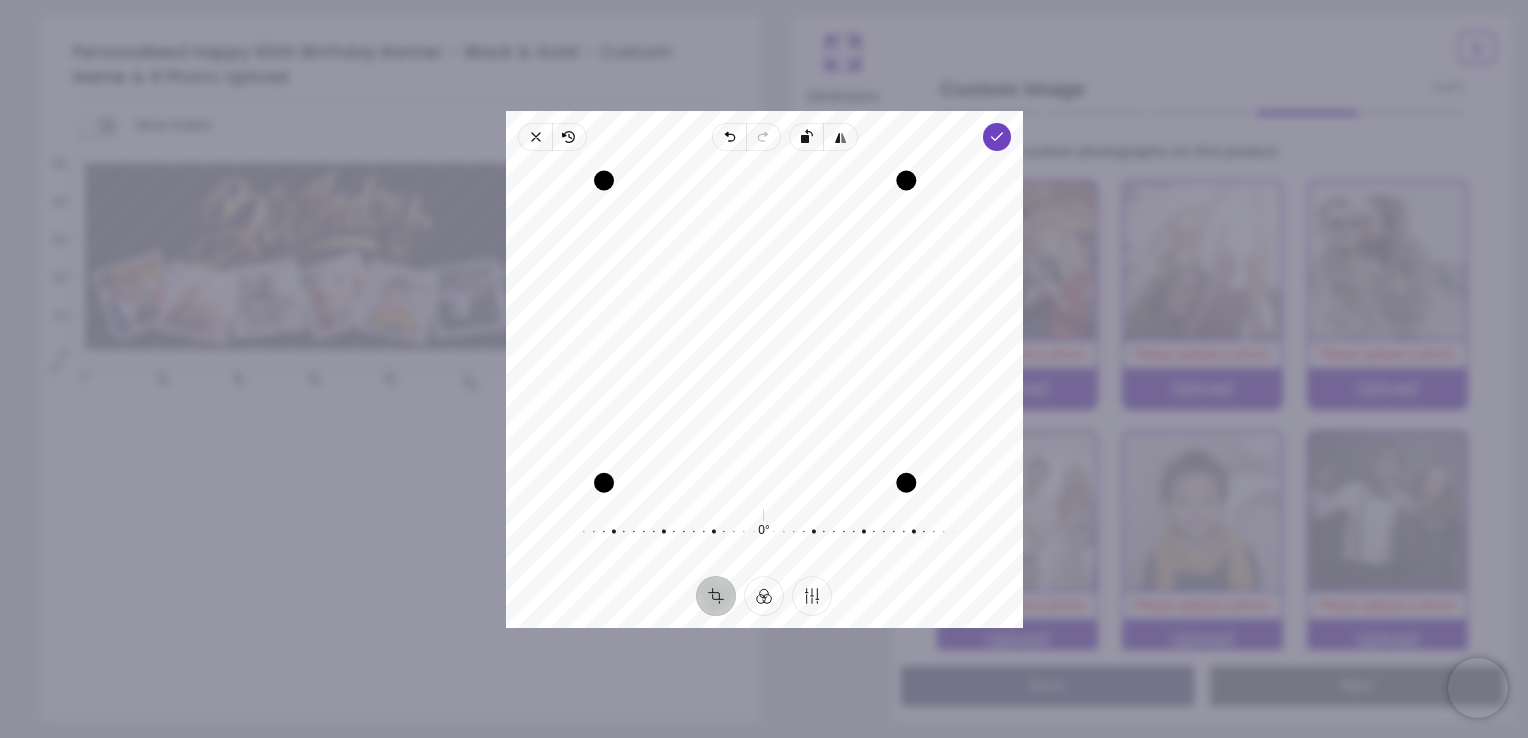 drag, startPoint x: 913, startPoint y: 326, endPoint x: 903, endPoint y: 339, distance: 16.40122 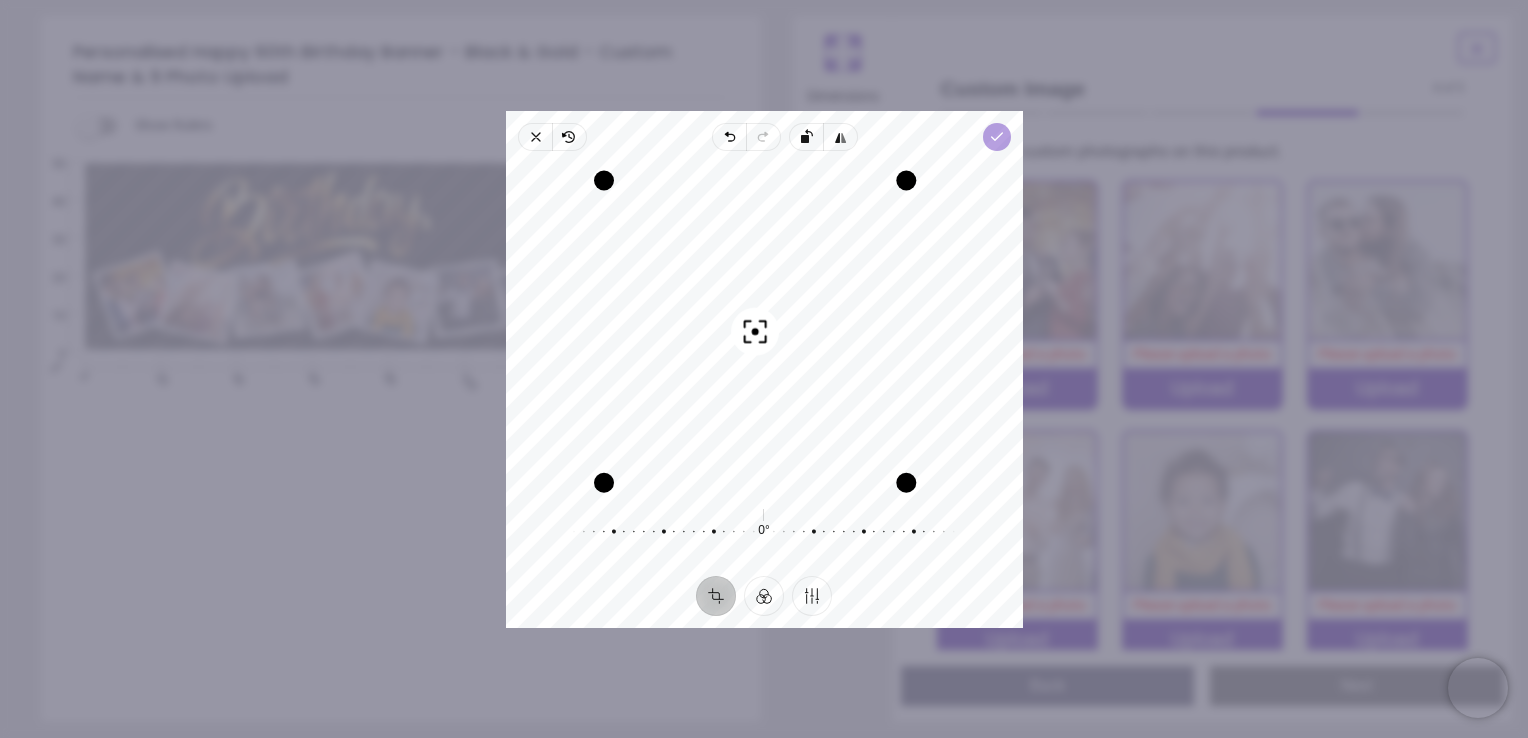 click 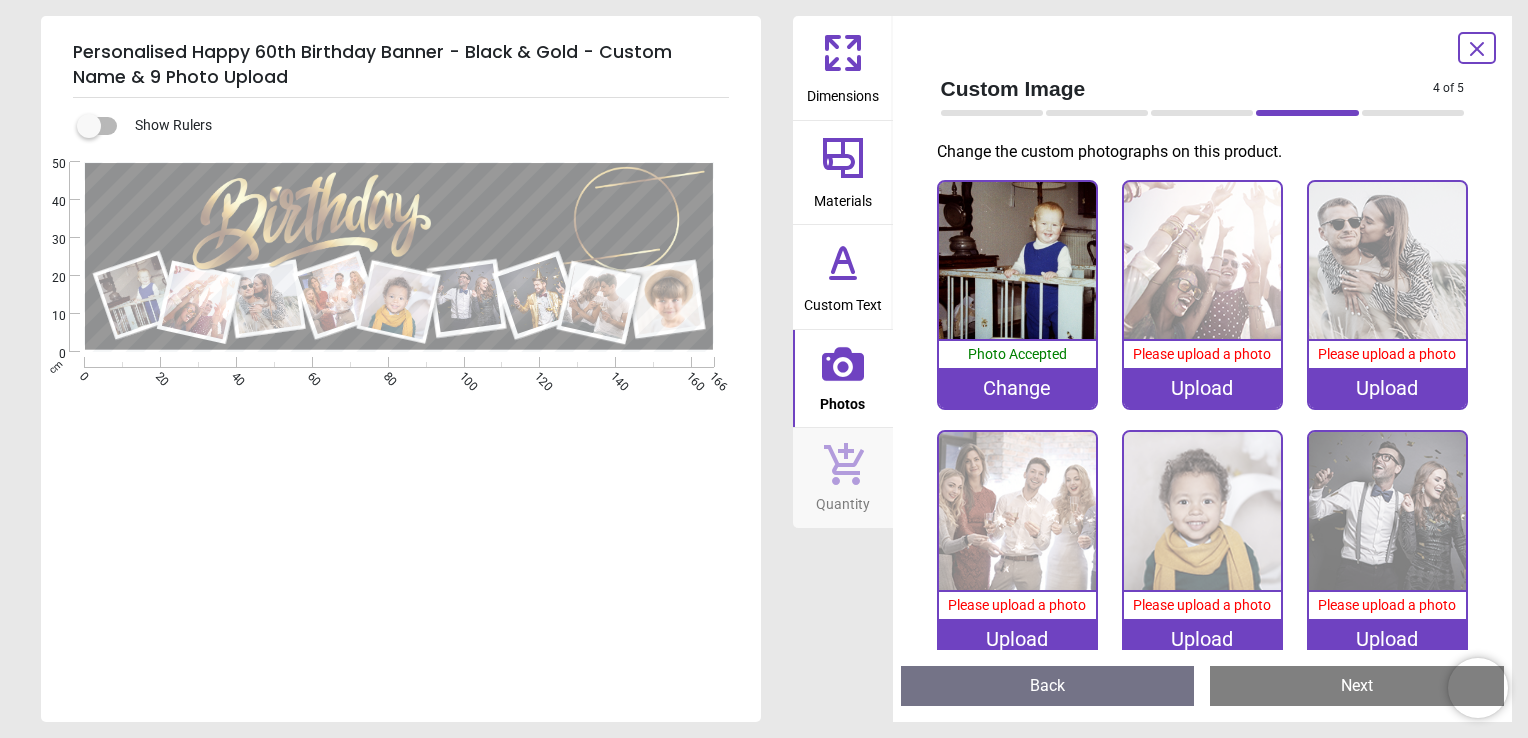 click at bounding box center (1202, 260) 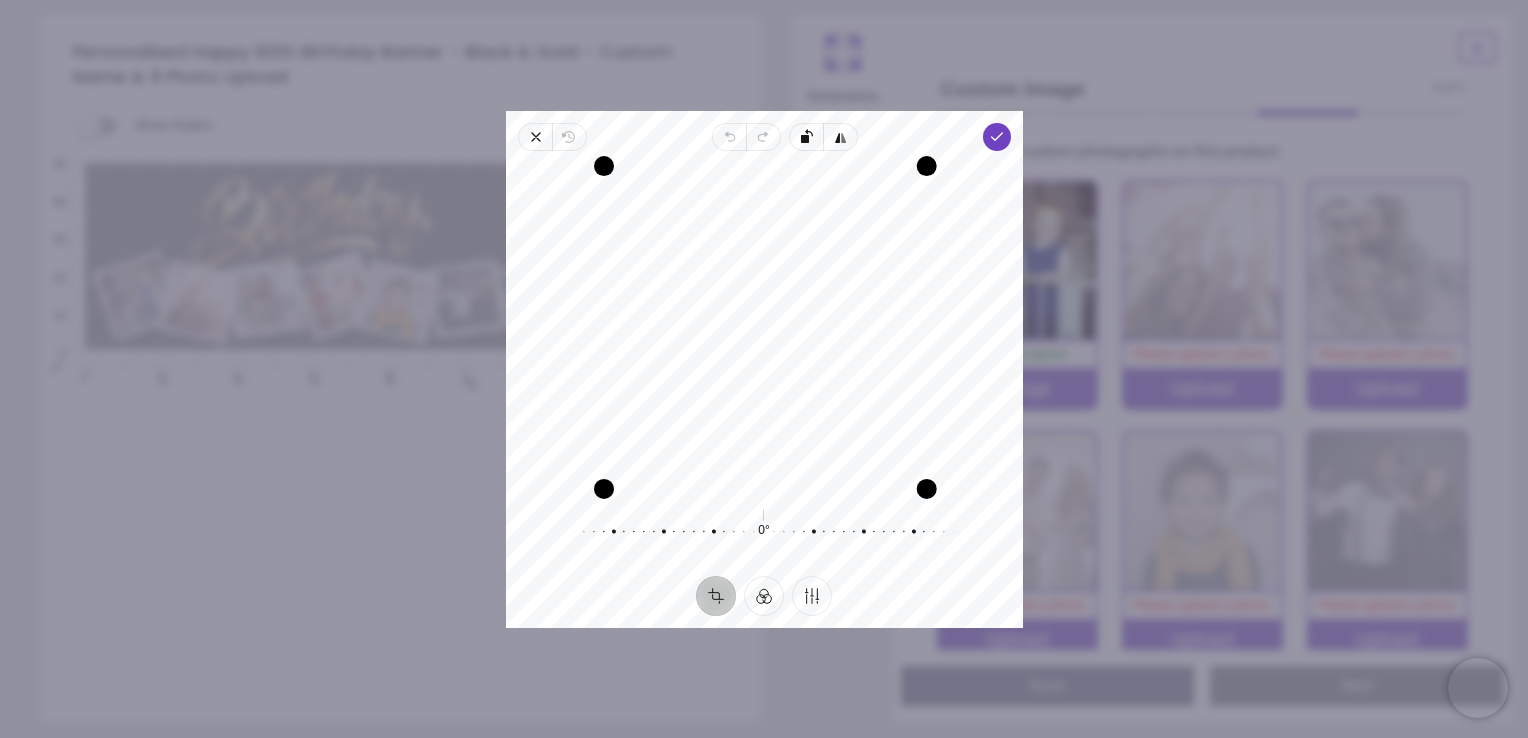 click at bounding box center [926, 327] 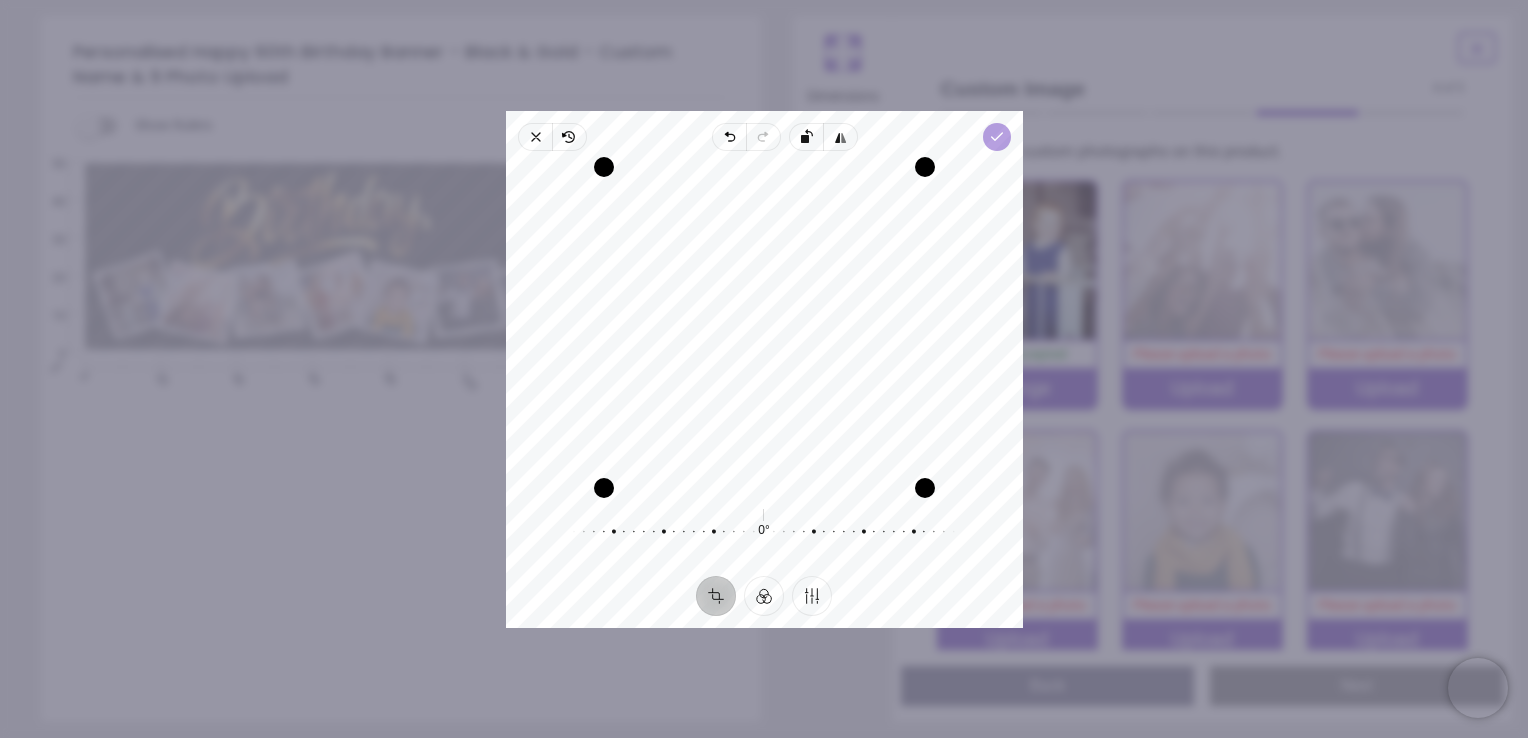 click 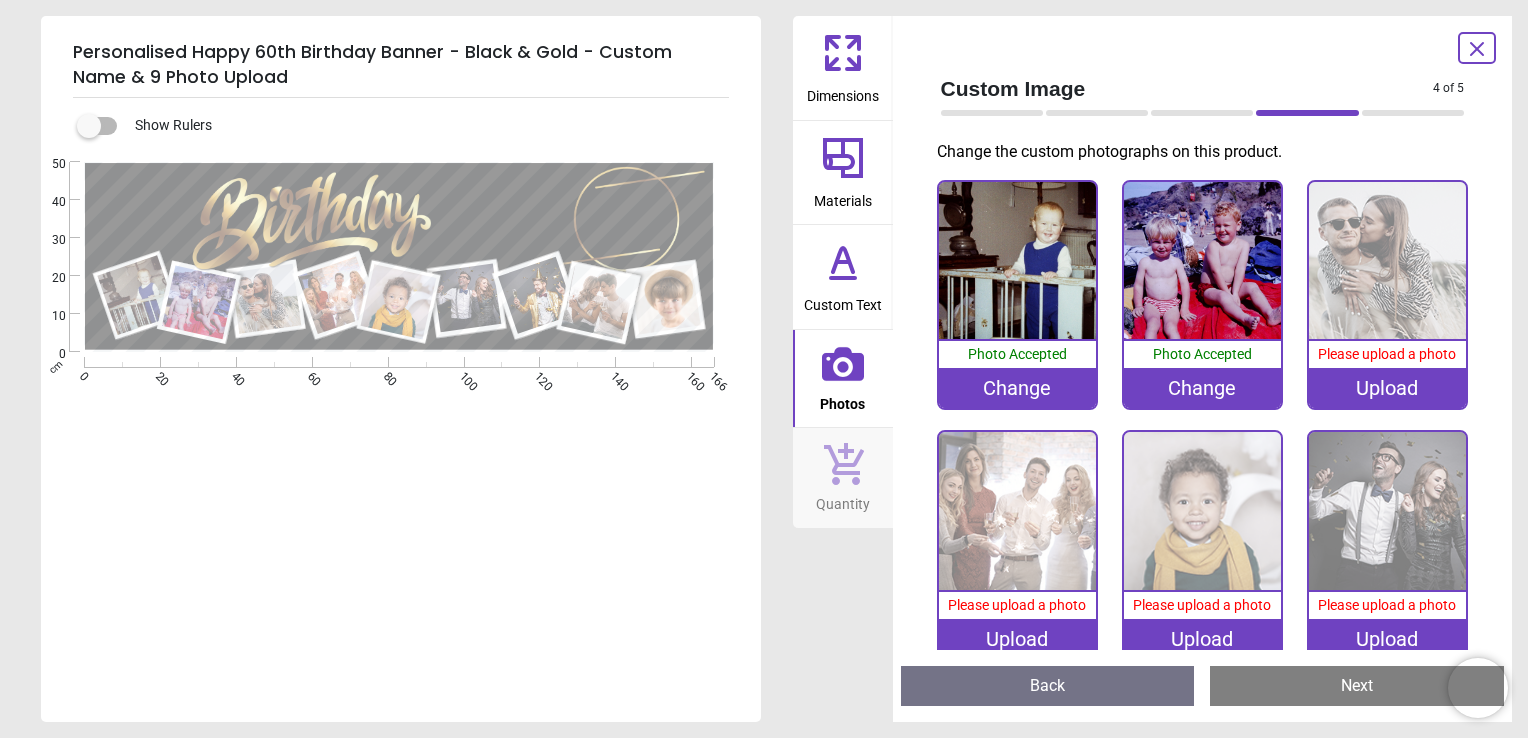 click on "Upload" at bounding box center (1387, 388) 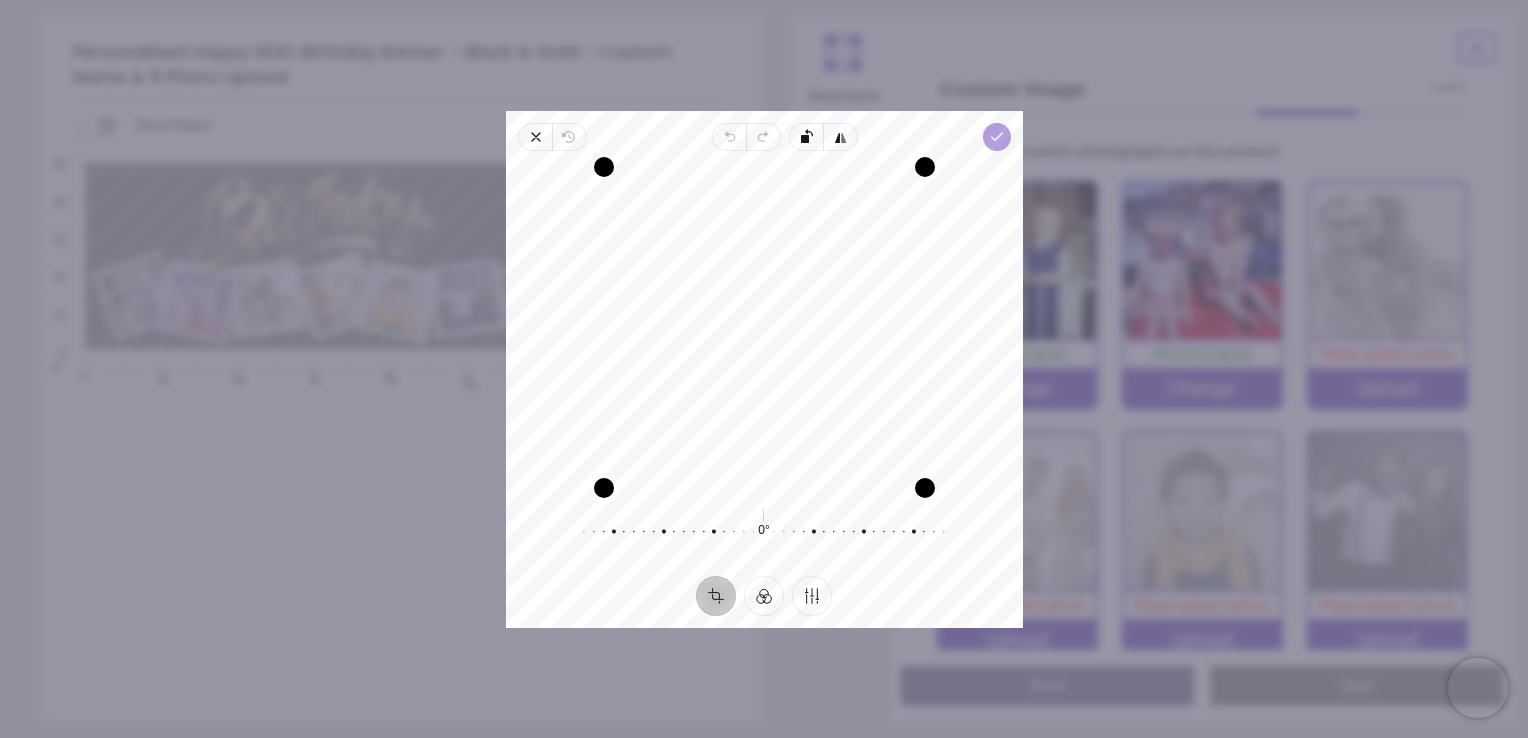 click 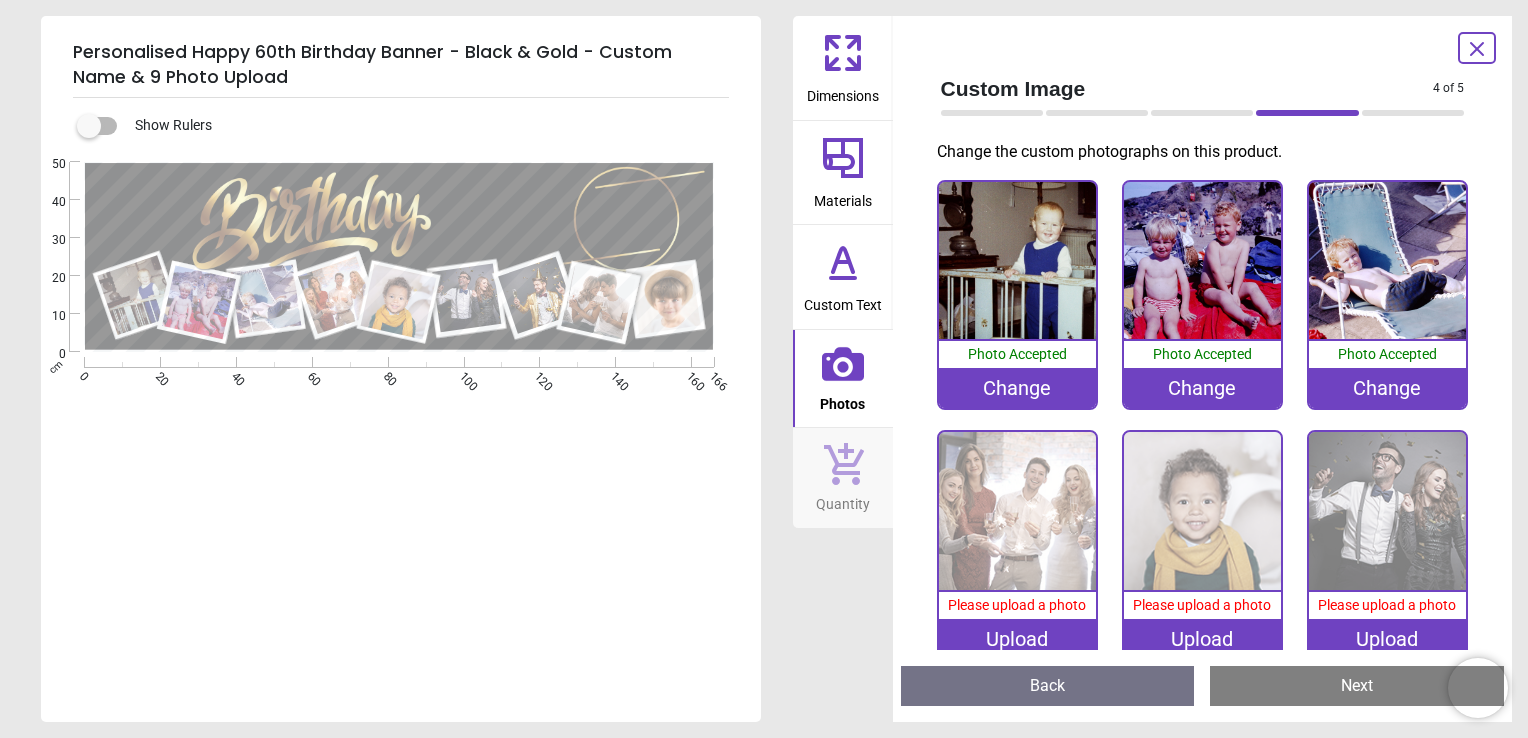 click at bounding box center [1017, 510] 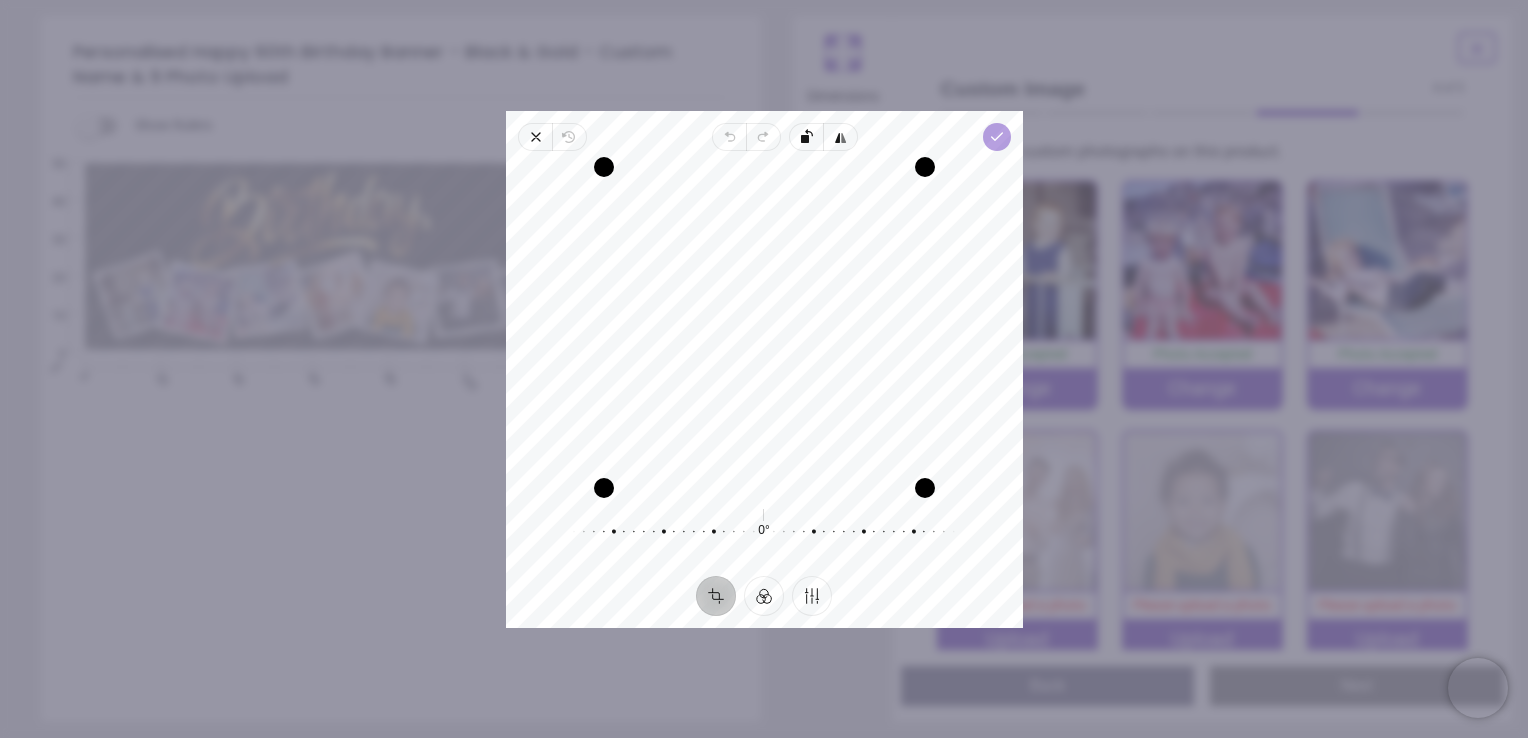 click 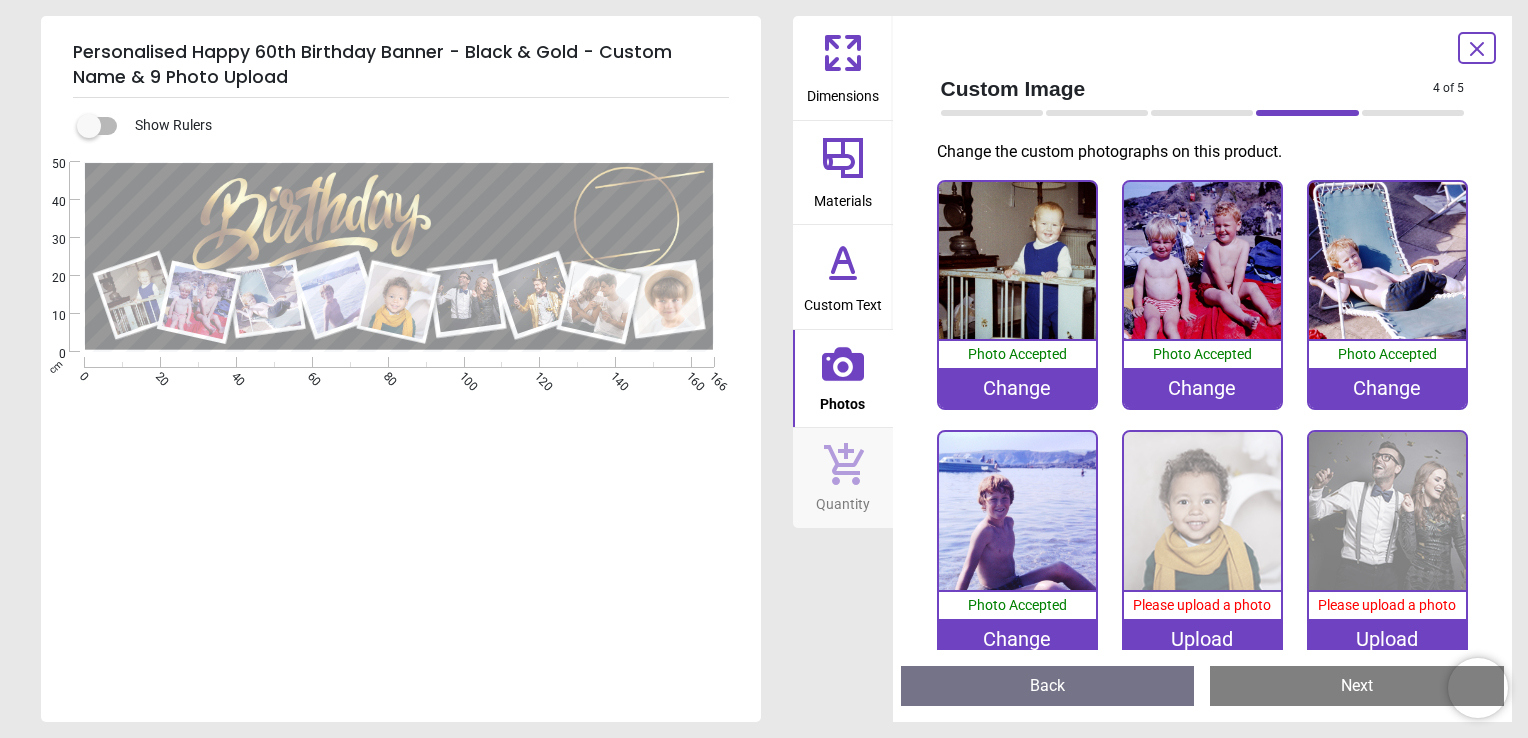 scroll, scrollTop: 100, scrollLeft: 0, axis: vertical 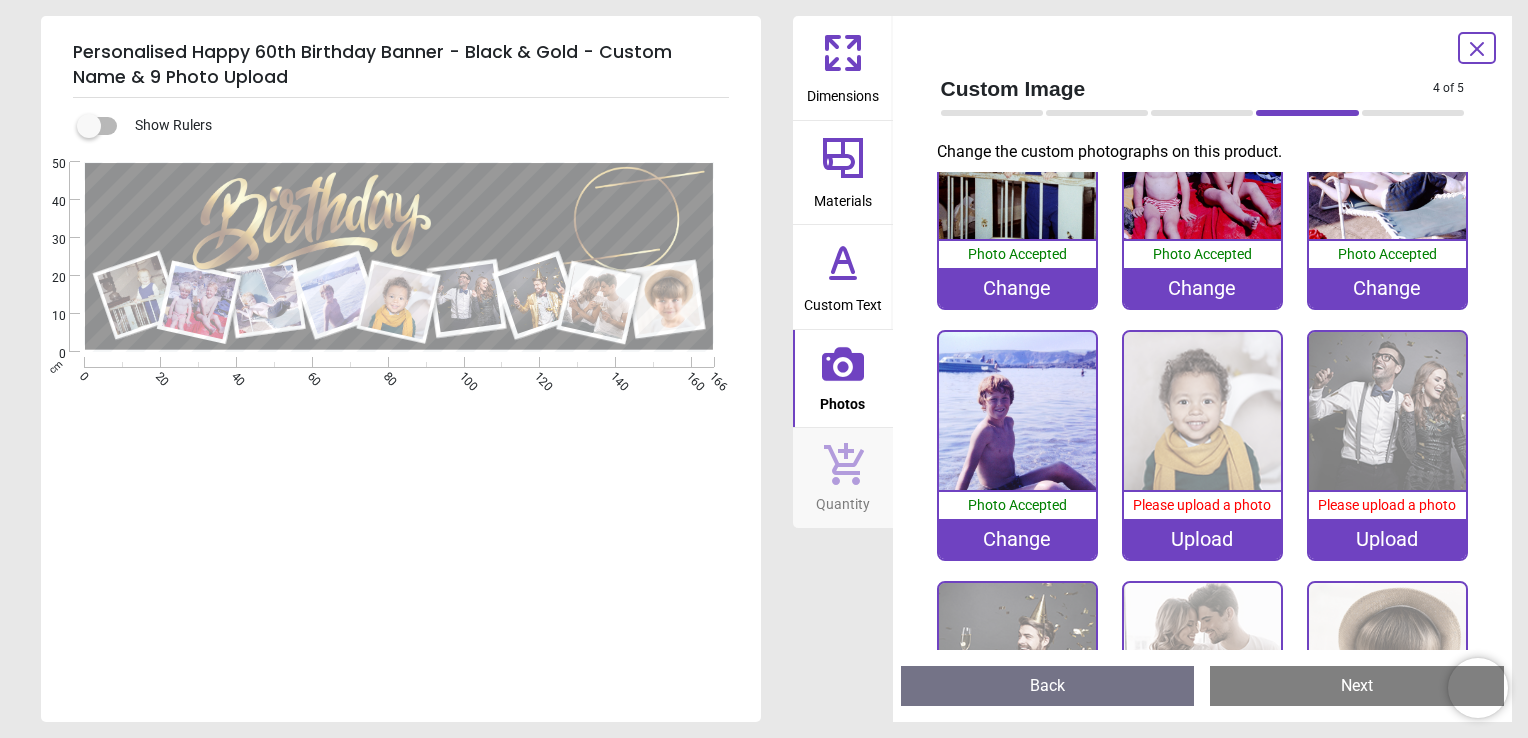 click at bounding box center [1202, 410] 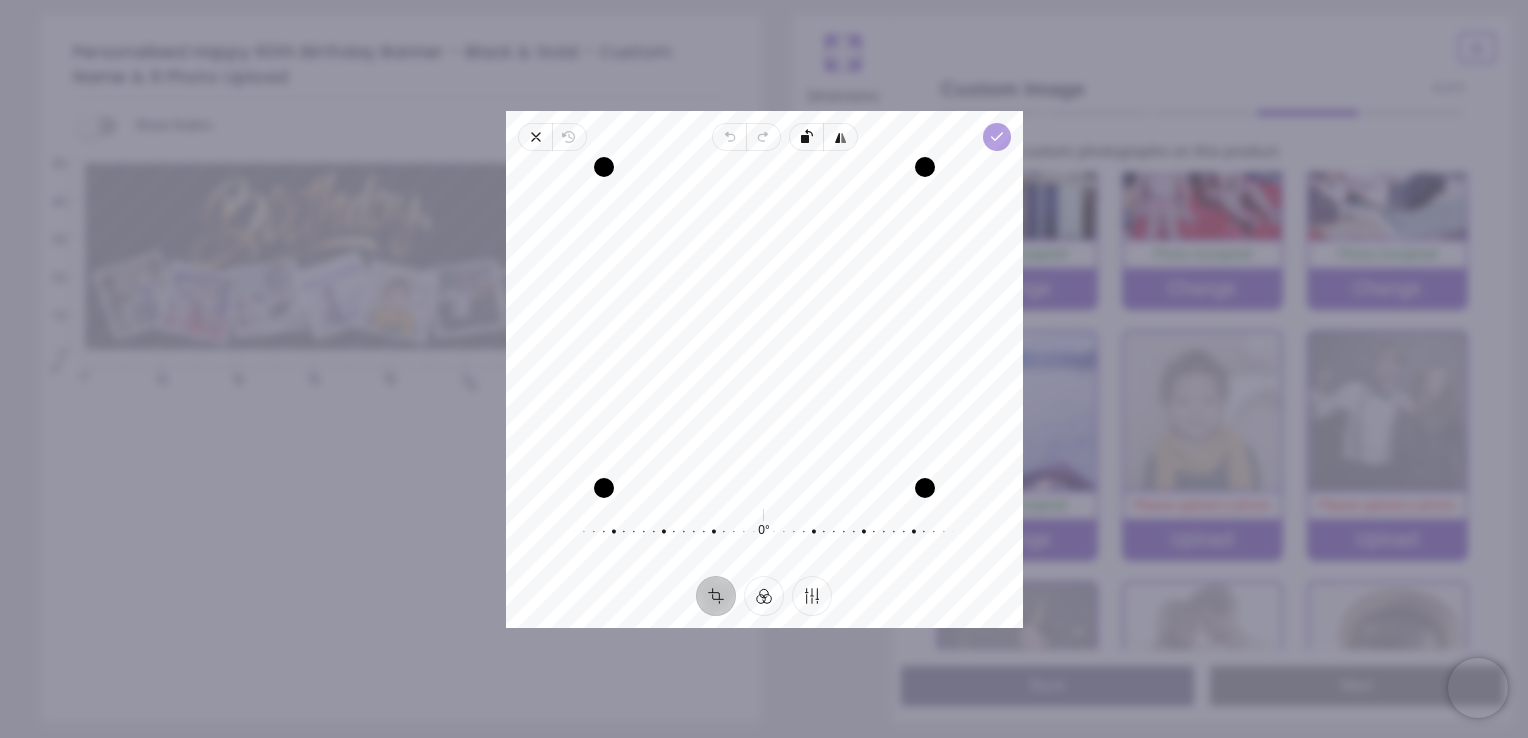 click 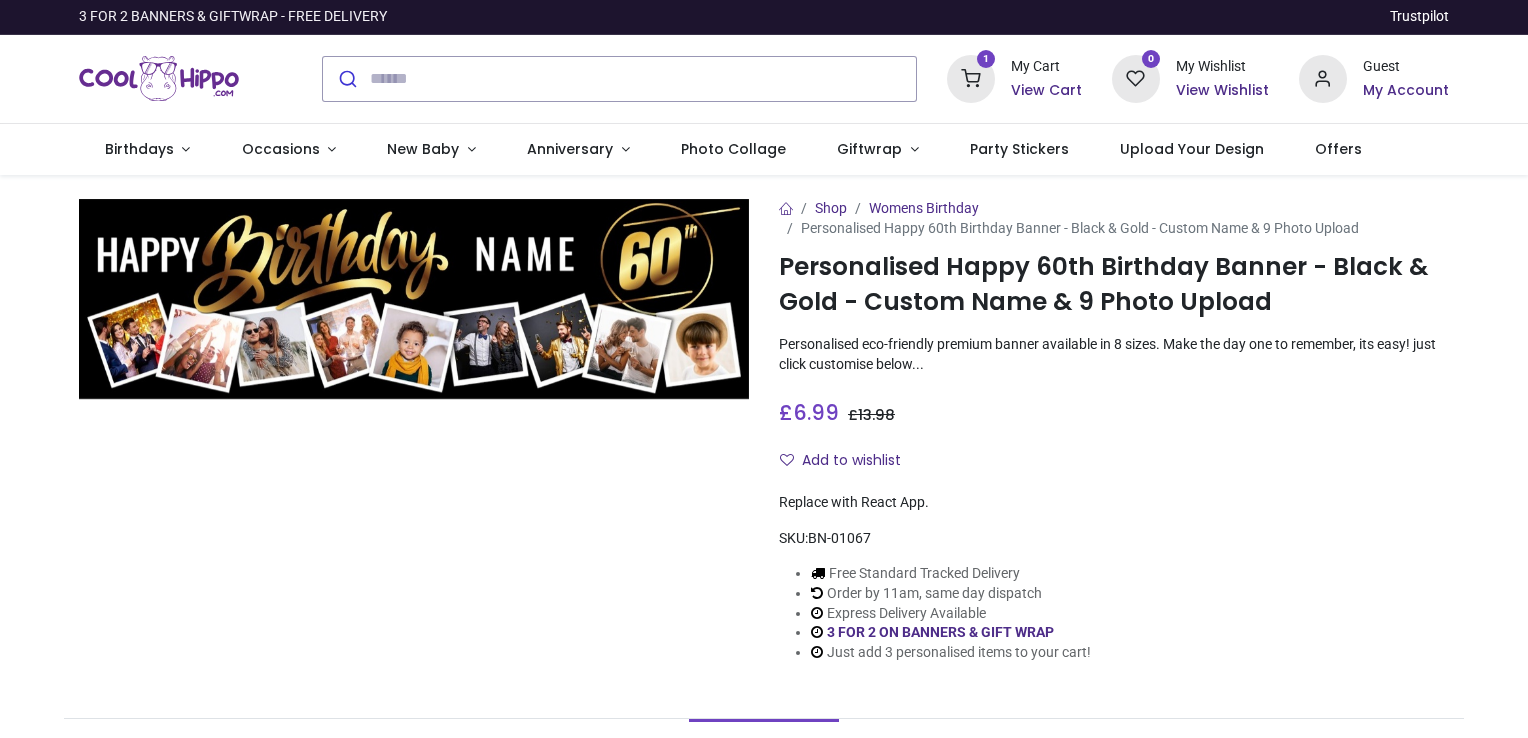 scroll, scrollTop: 0, scrollLeft: 0, axis: both 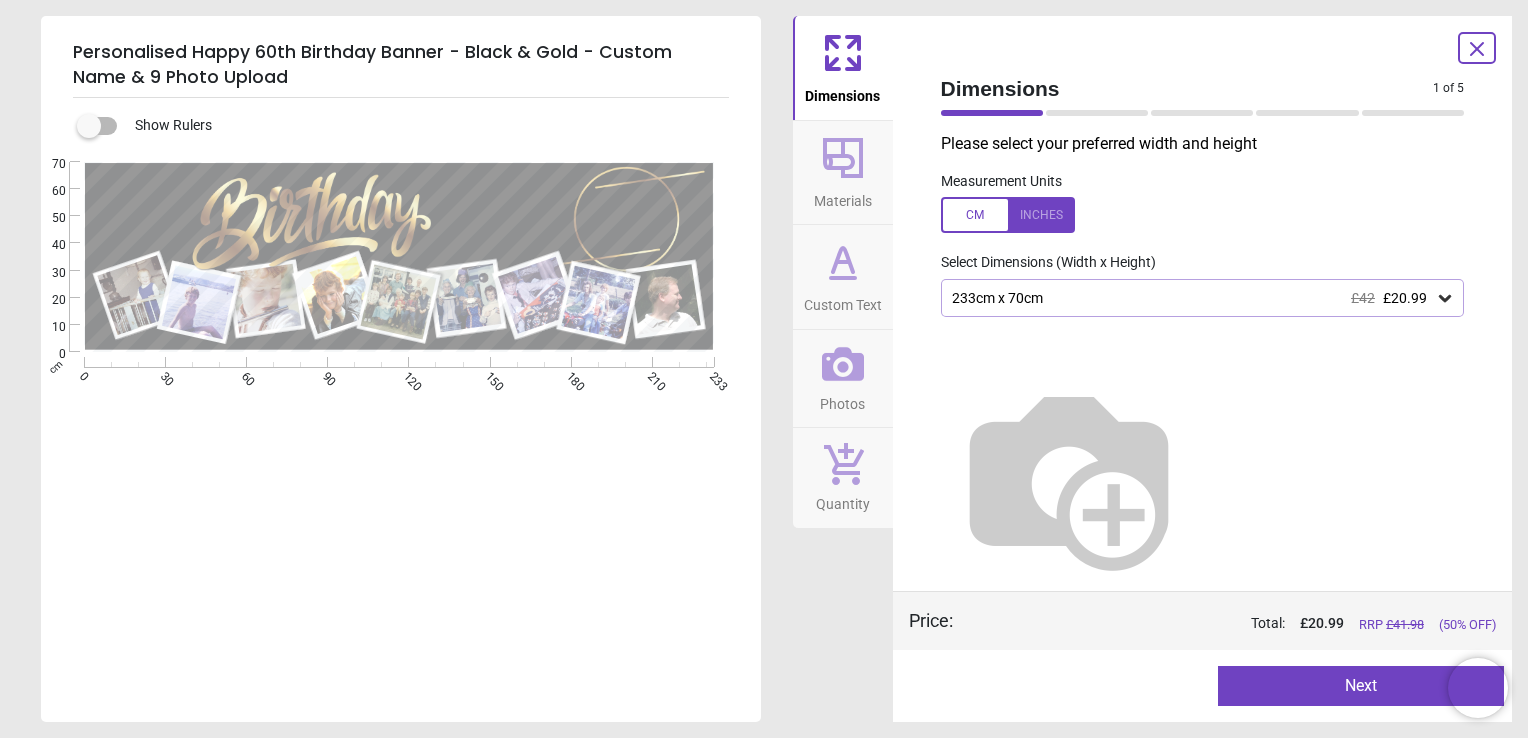 click 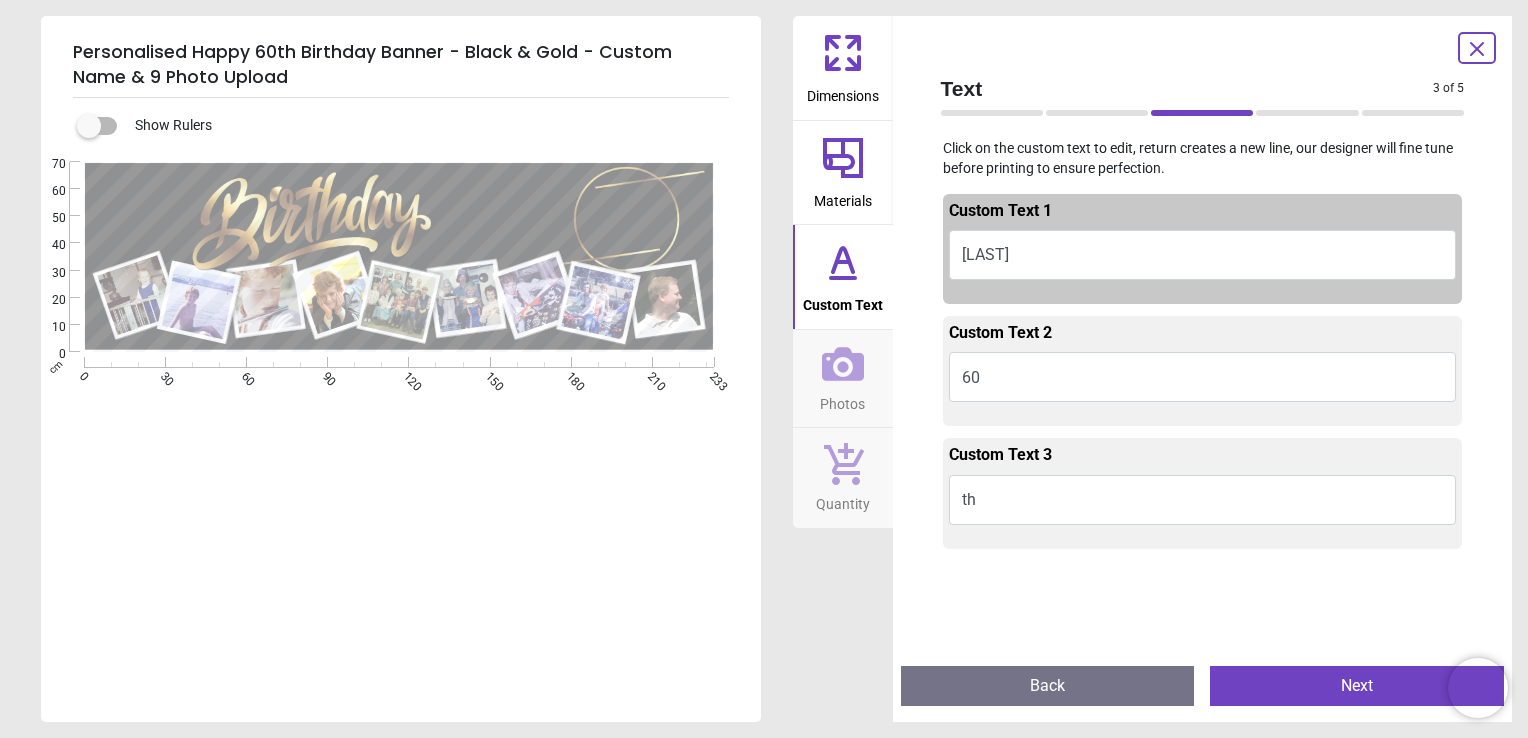click on "[NAME]" at bounding box center (1203, 255) 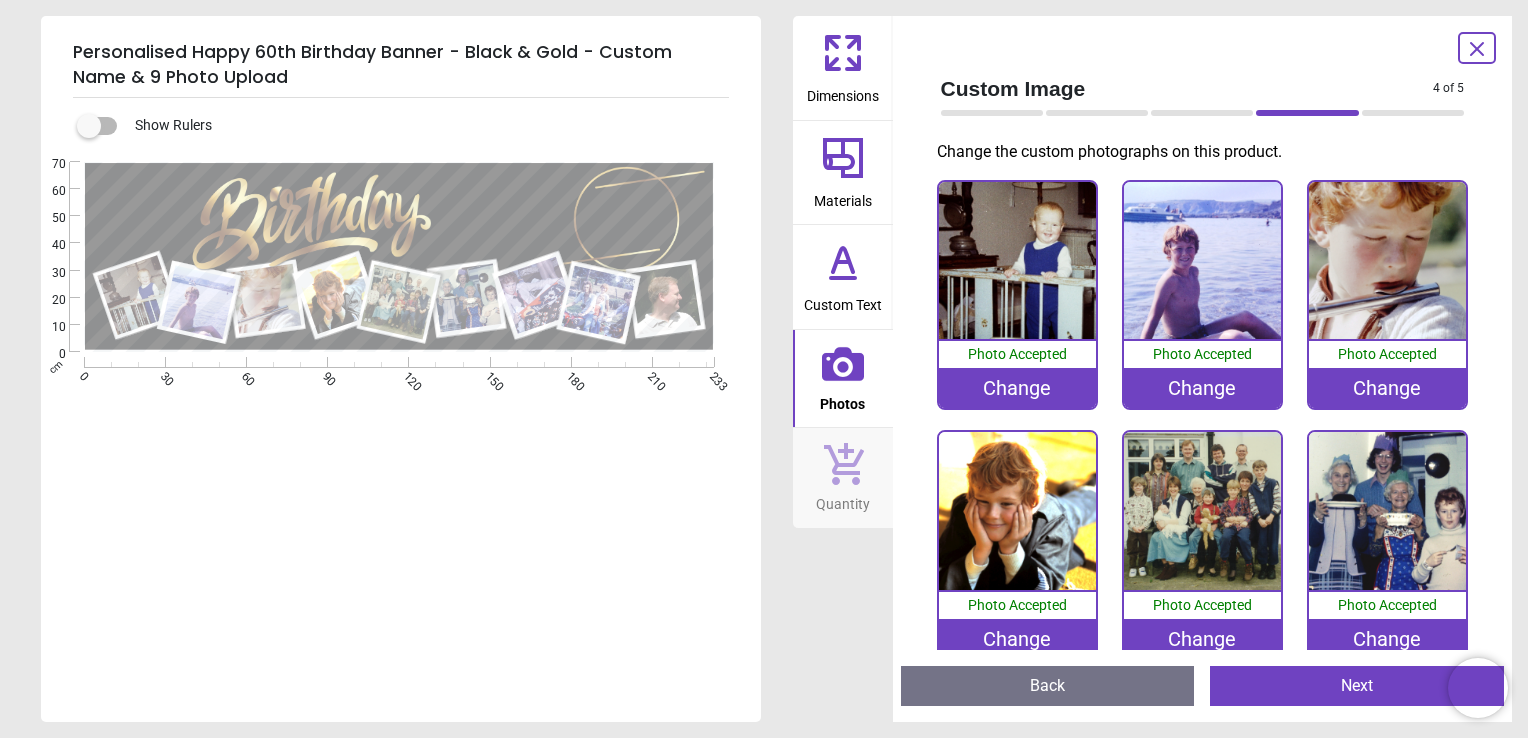 click 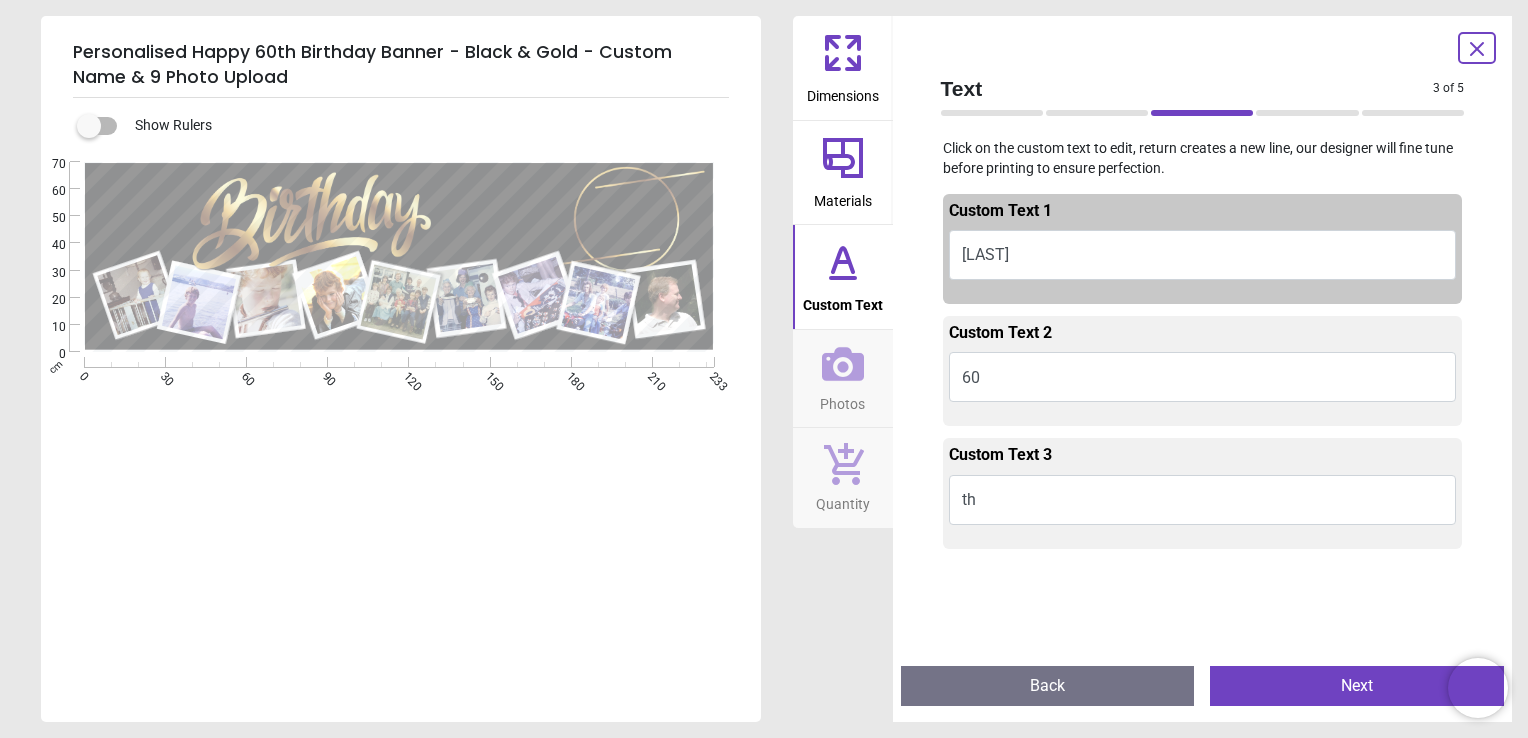 click on "60" at bounding box center (1203, 377) 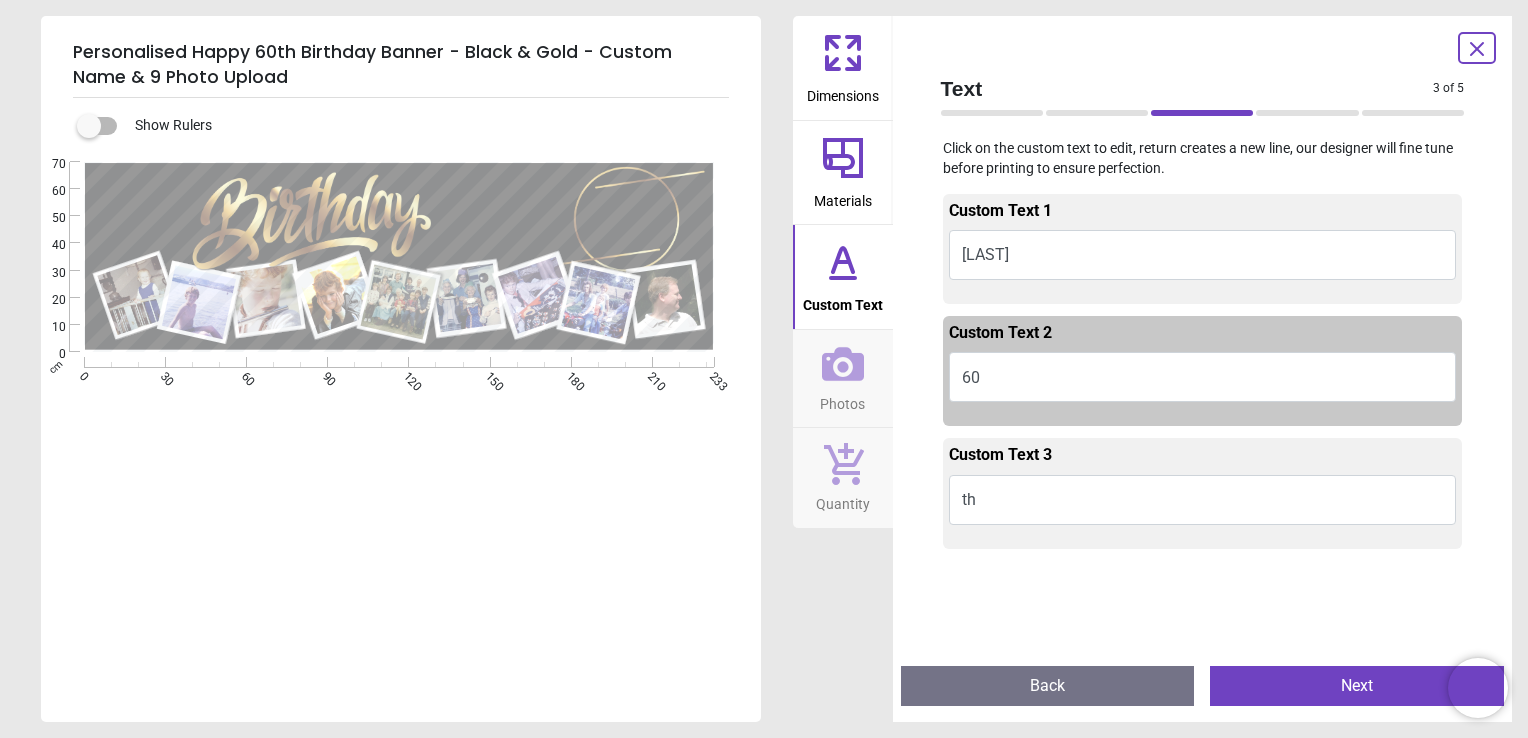 click on "60" at bounding box center [1203, 377] 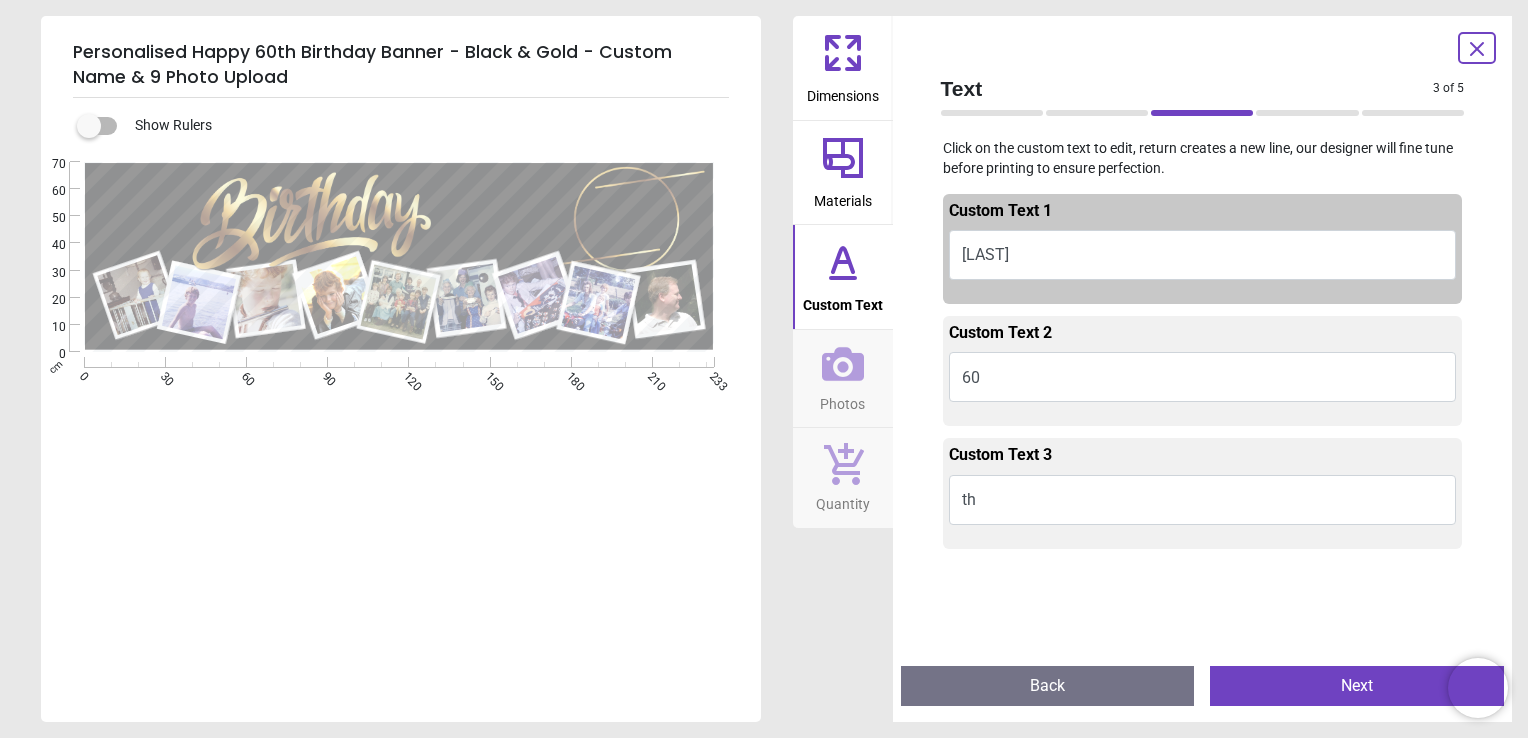 click on "FIN" at bounding box center [1203, 255] 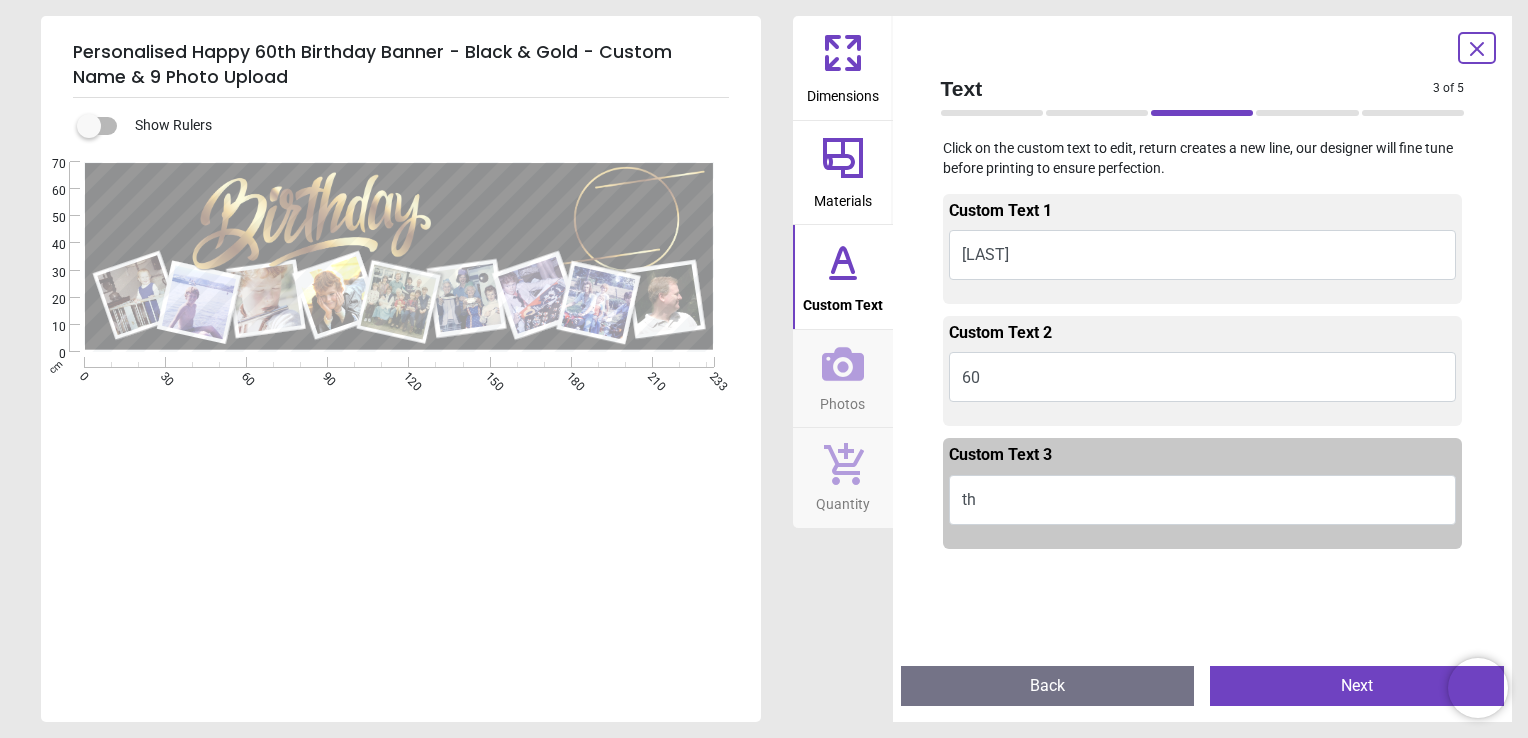 type on "*" 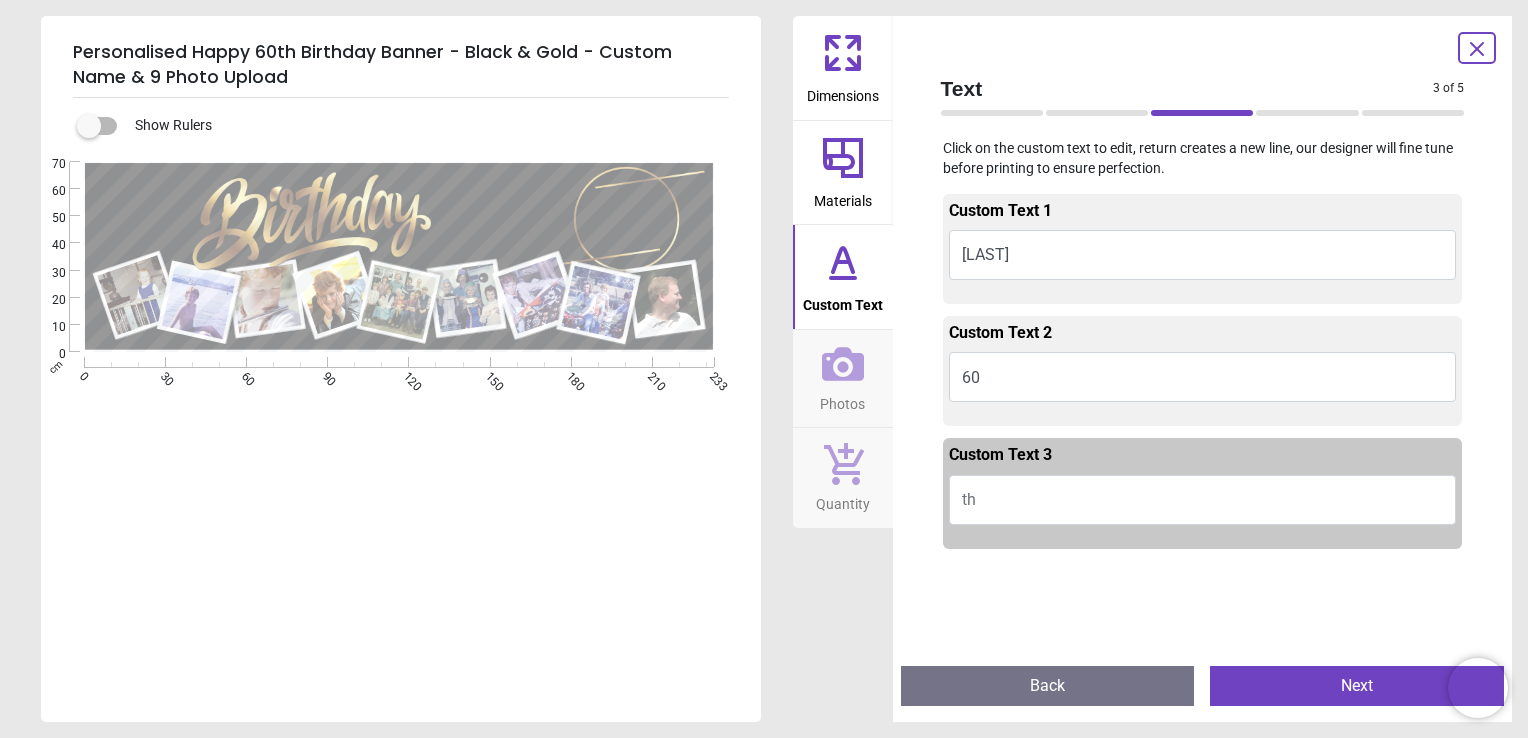 click on "th" at bounding box center (969, 499) 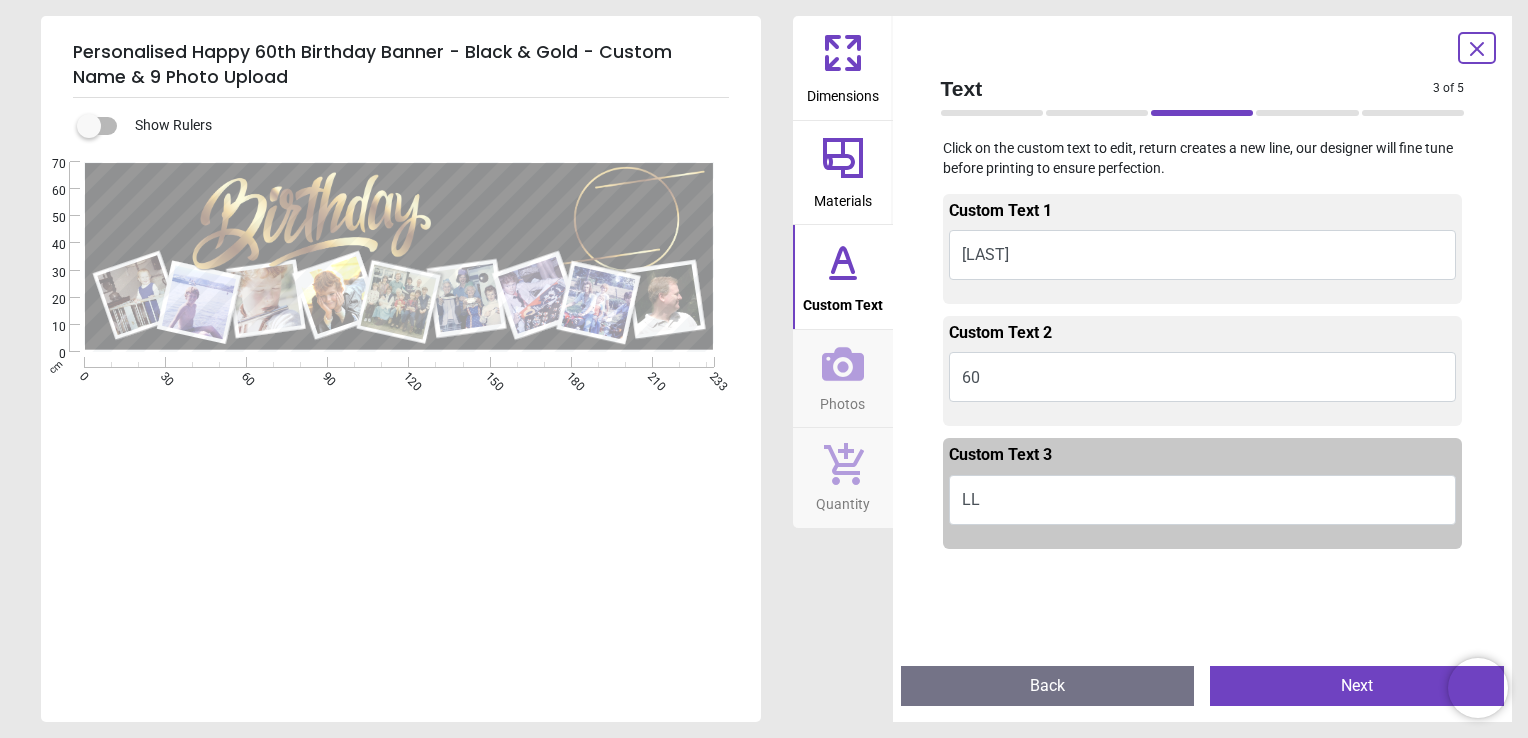 type on "*" 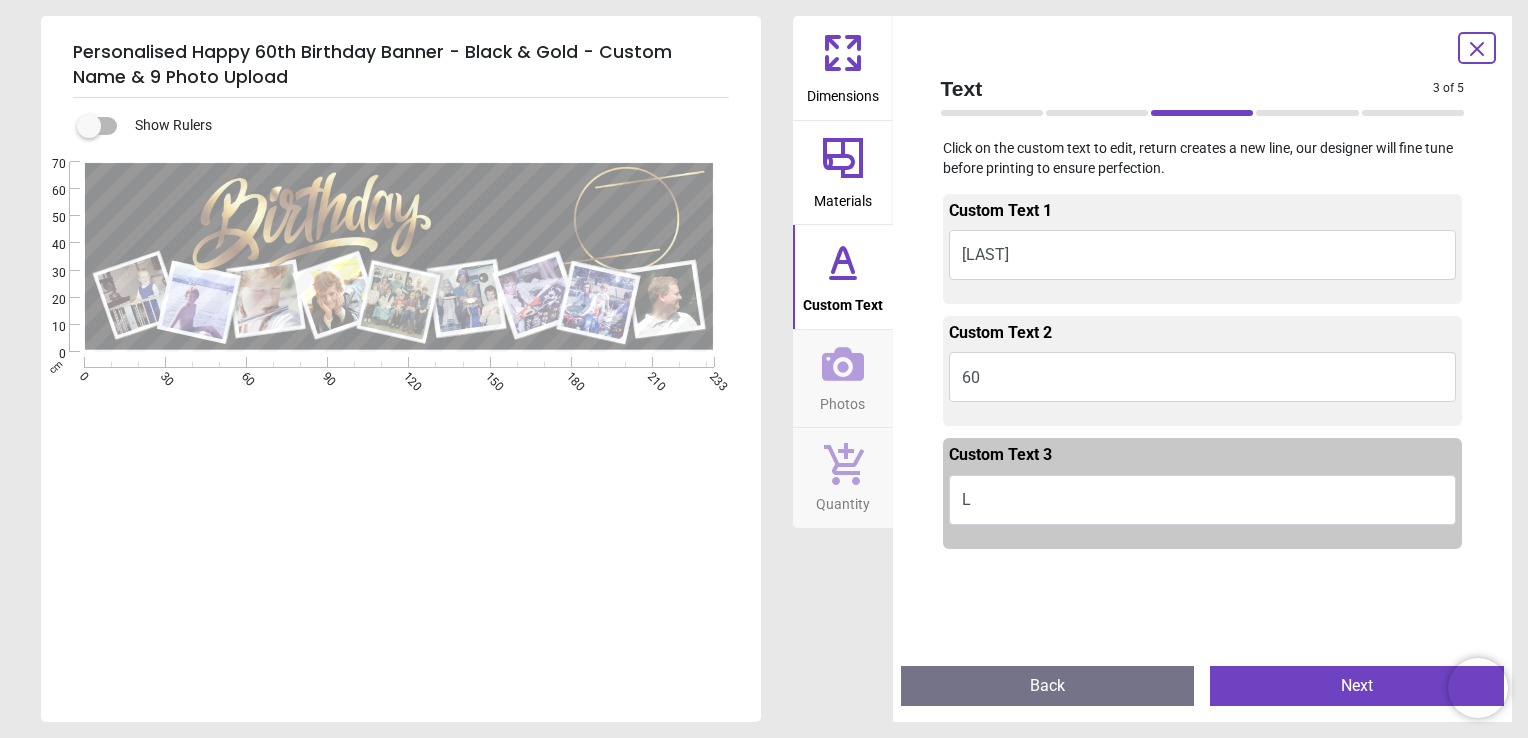 type 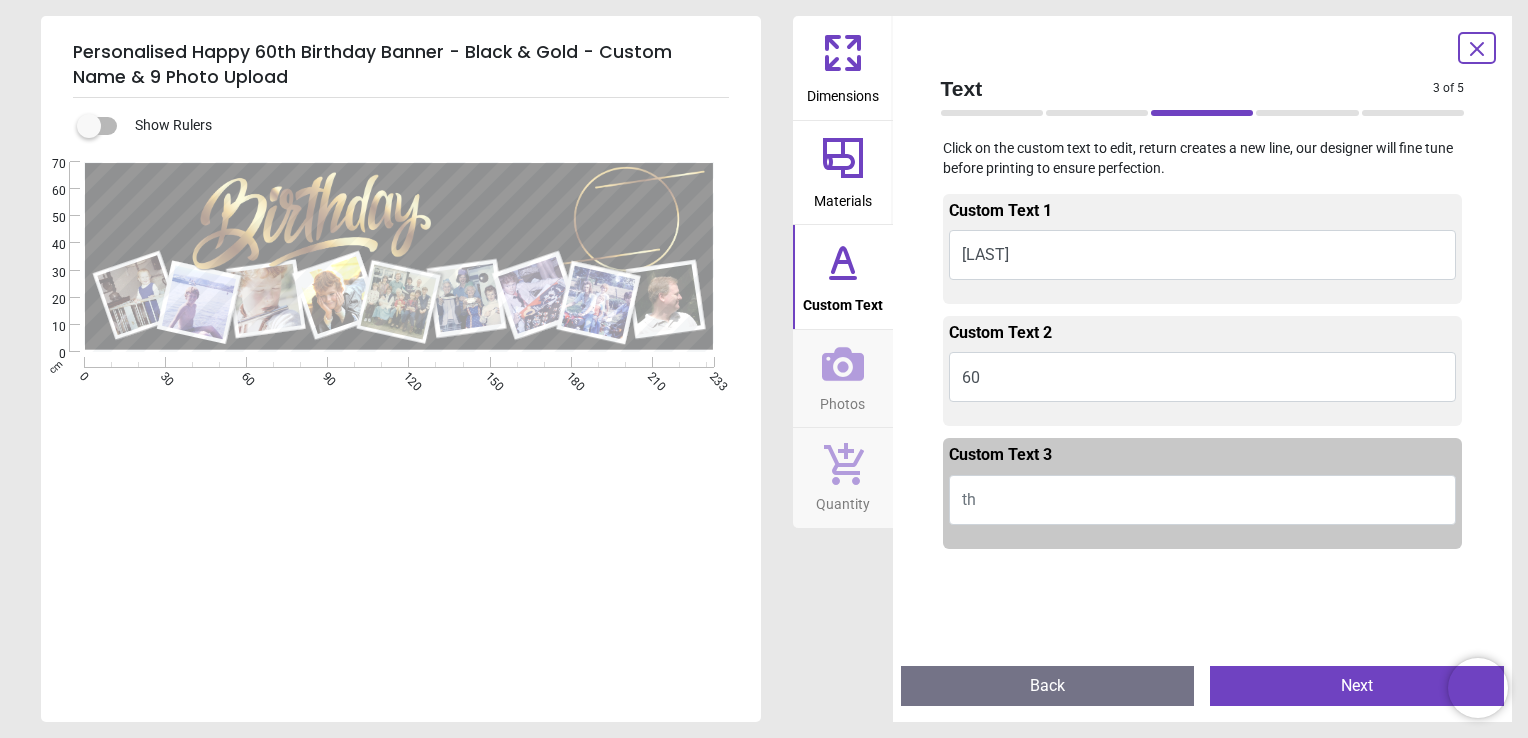 click on "Dimensions Materials  Custom Text Photos Quantity" at bounding box center (843, 369) 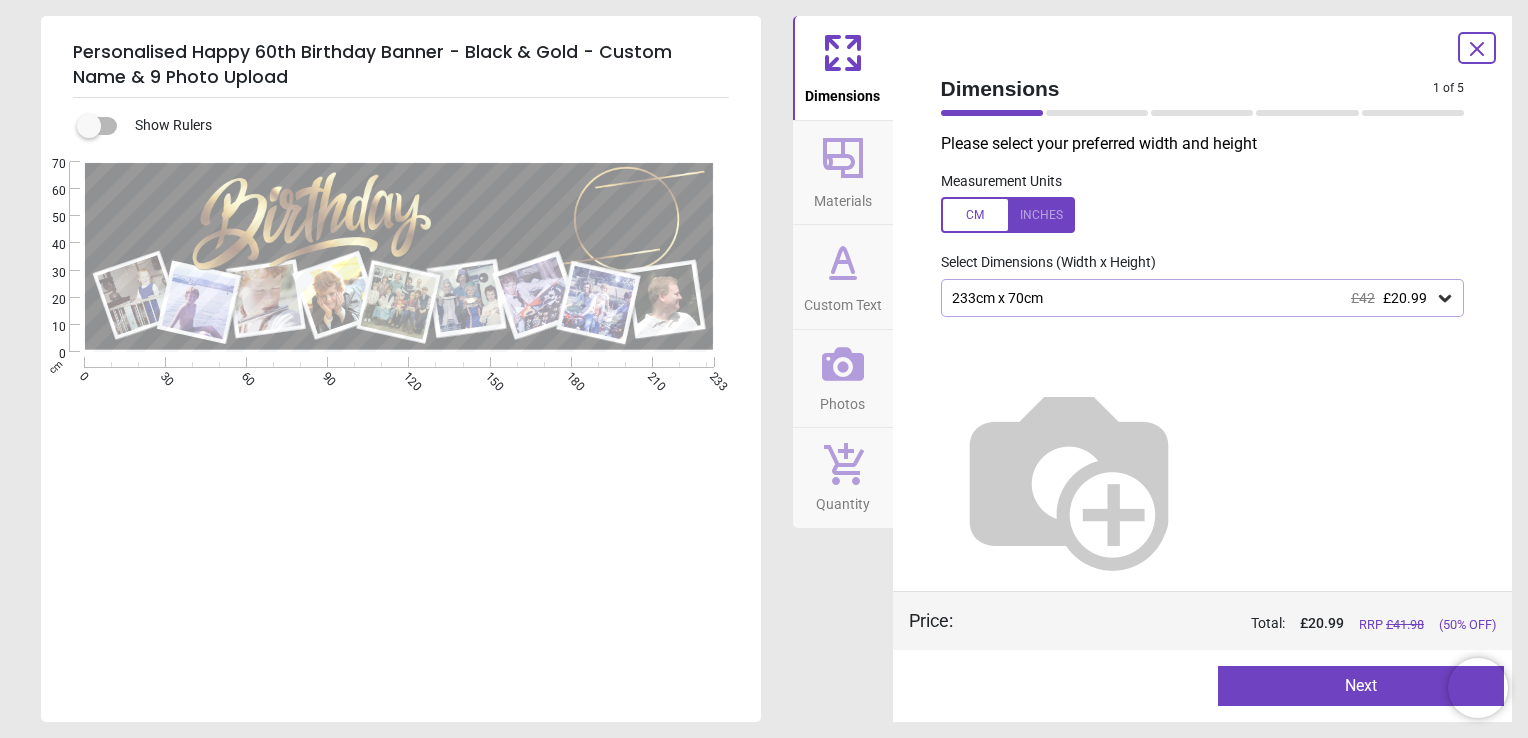 click 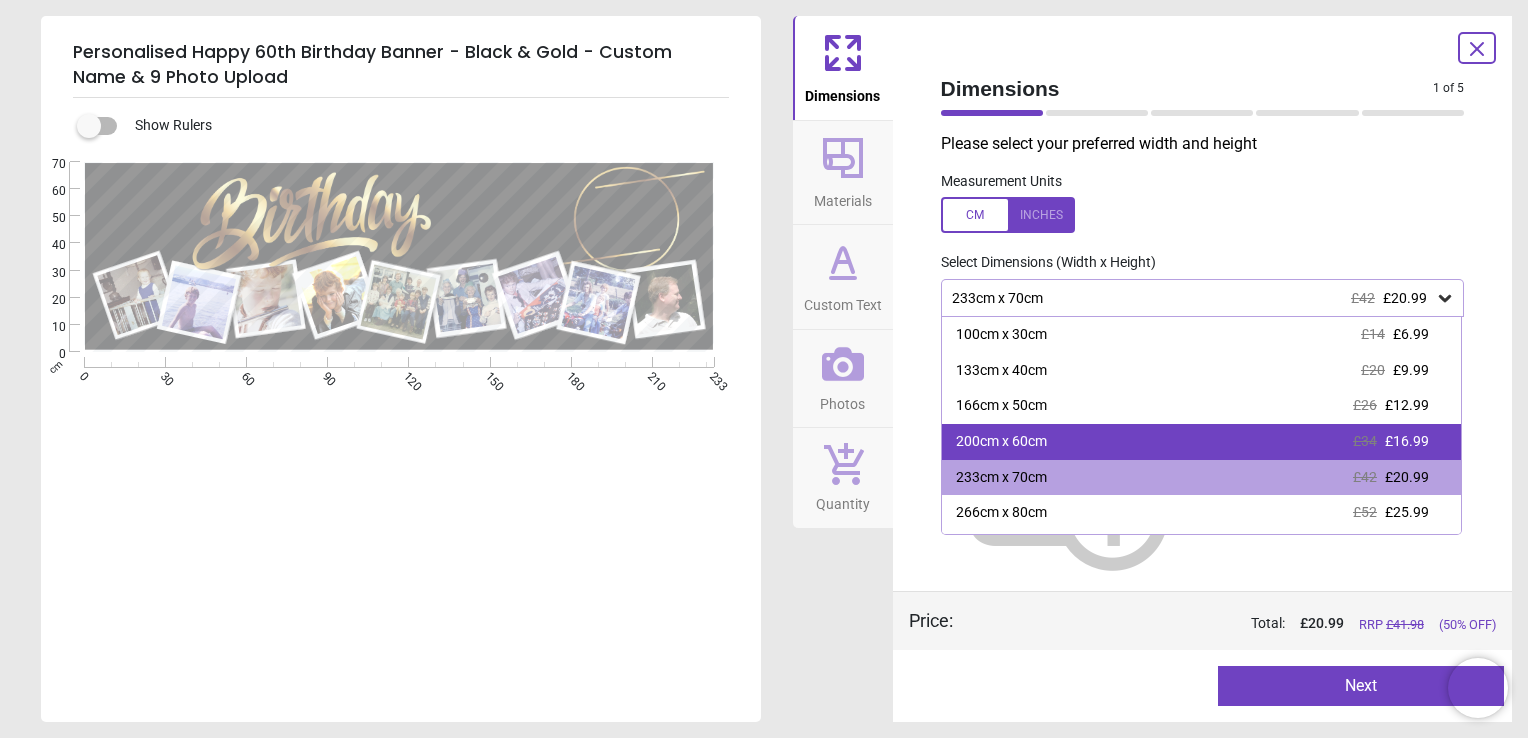 click on "200cm  x  60cm       £34 £16.99" at bounding box center (1202, 442) 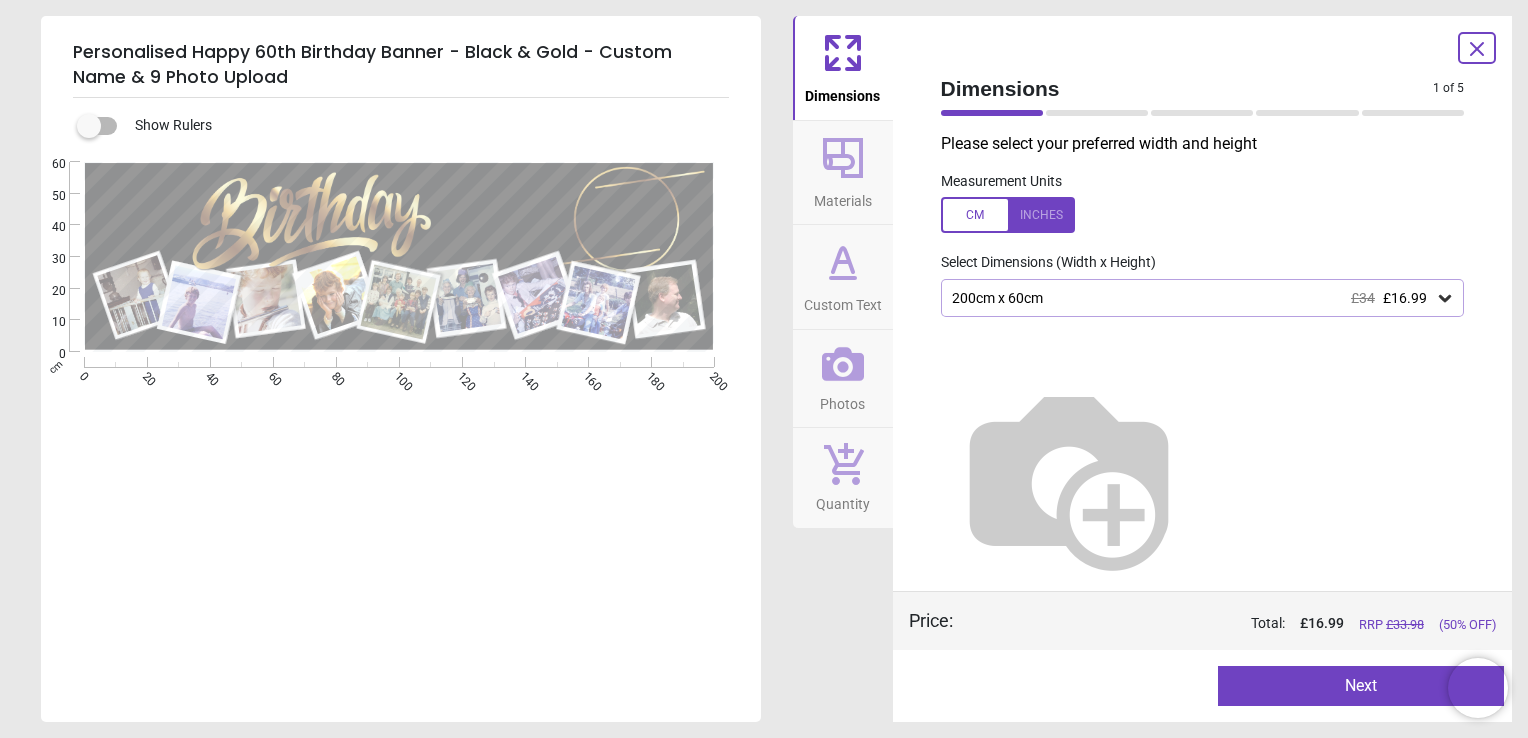 click at bounding box center [1069, 477] 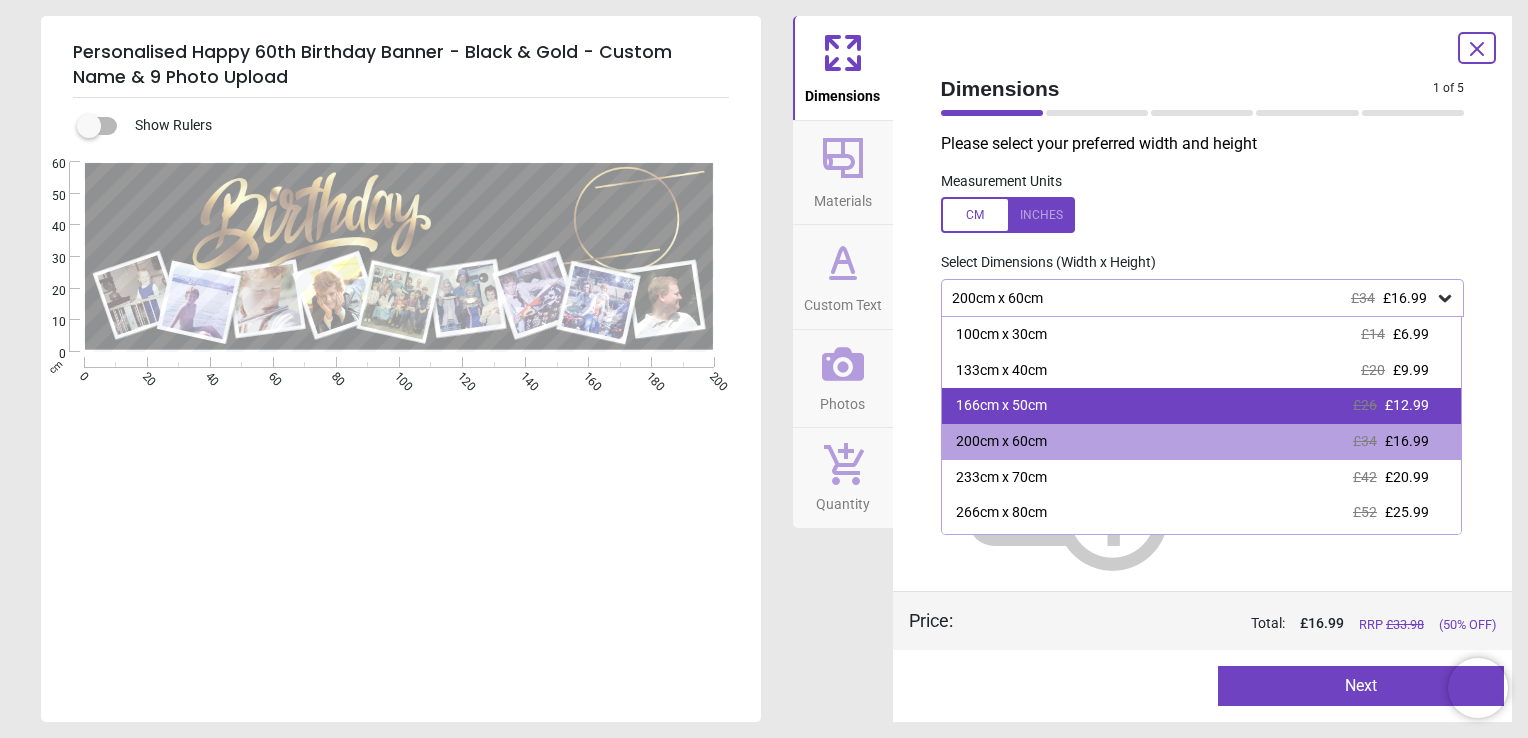 click on "166cm  x  50cm       £26 £12.99" at bounding box center (1202, 406) 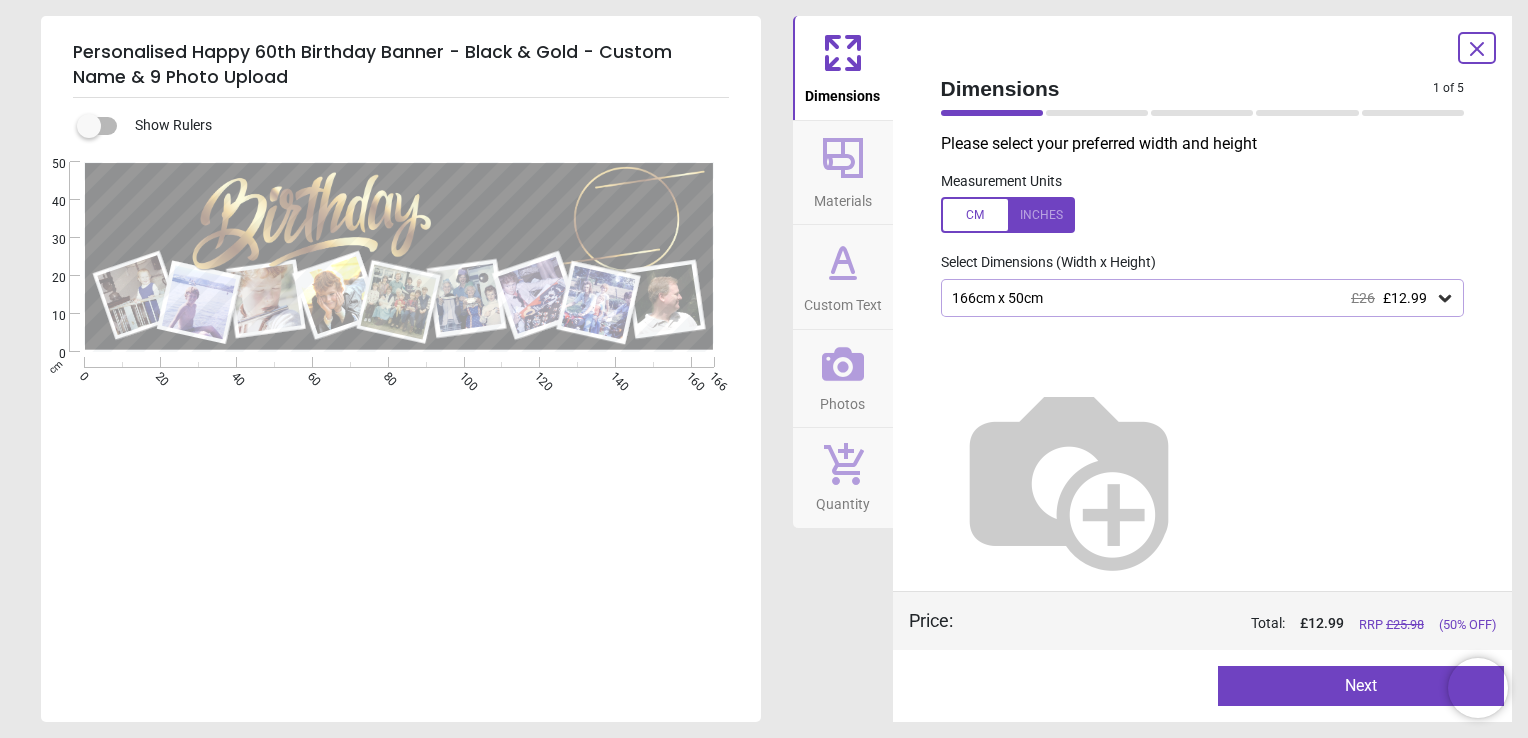 click at bounding box center [1069, 477] 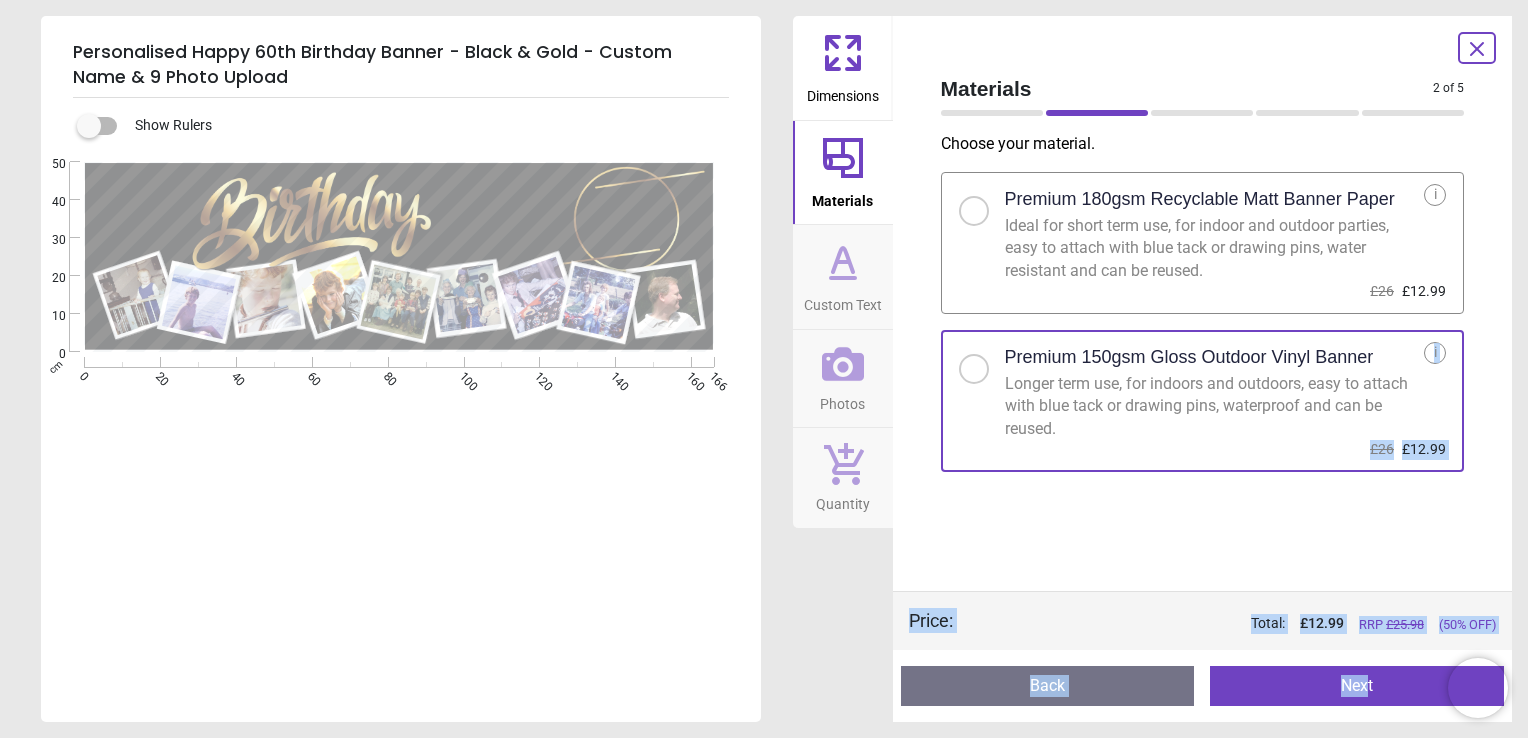 drag, startPoint x: 1279, startPoint y: 511, endPoint x: 1367, endPoint y: 689, distance: 198.56485 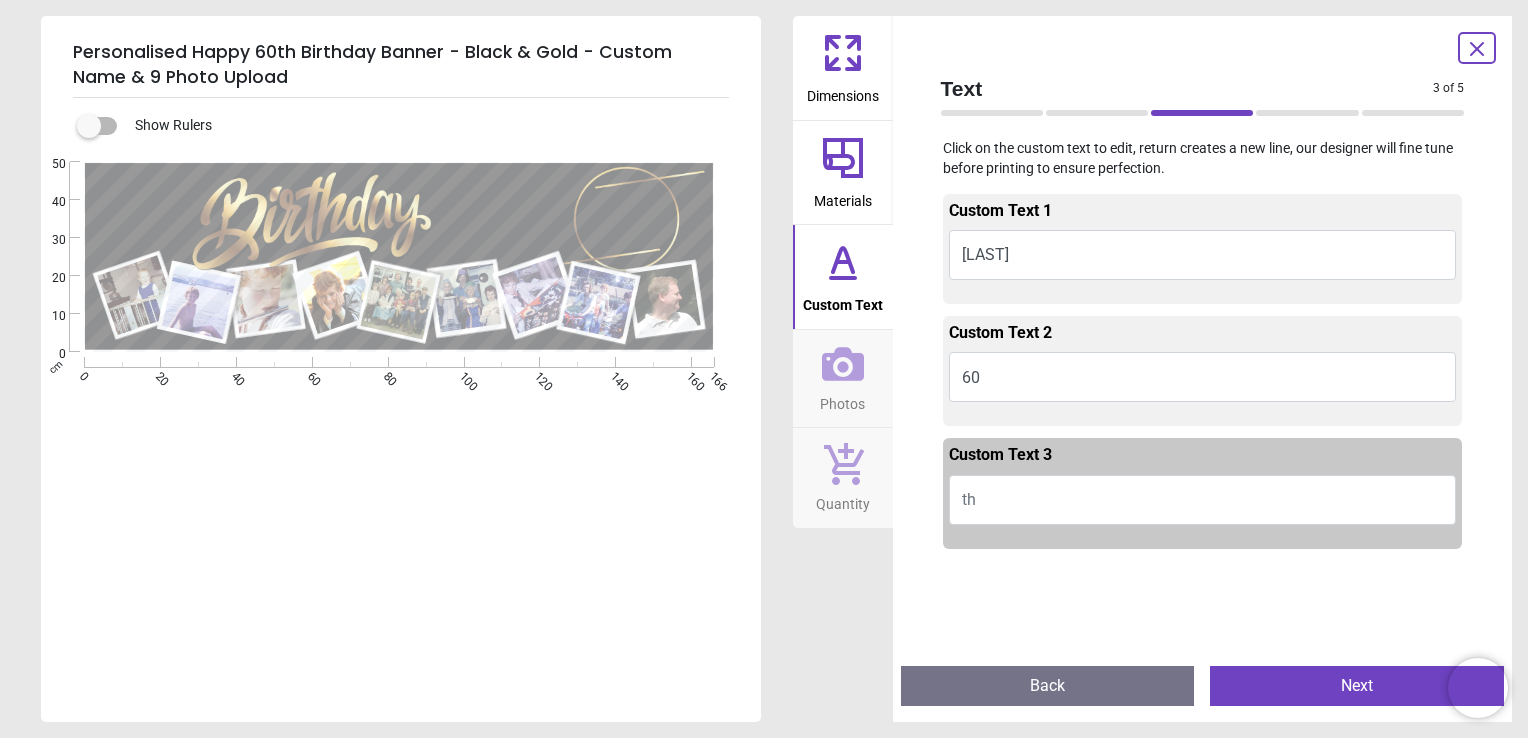 click on "Next" at bounding box center (1357, 686) 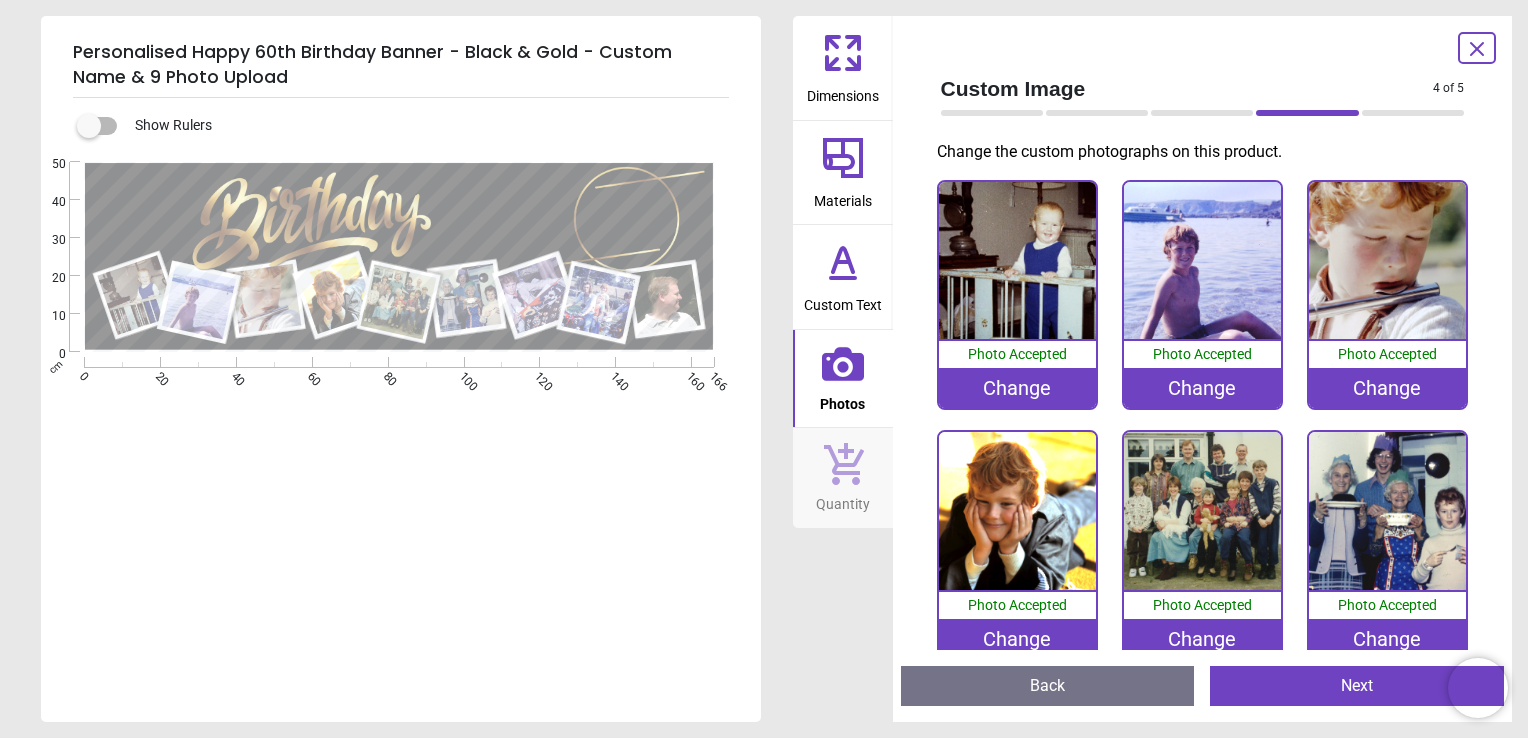 click on "Next" at bounding box center [1357, 686] 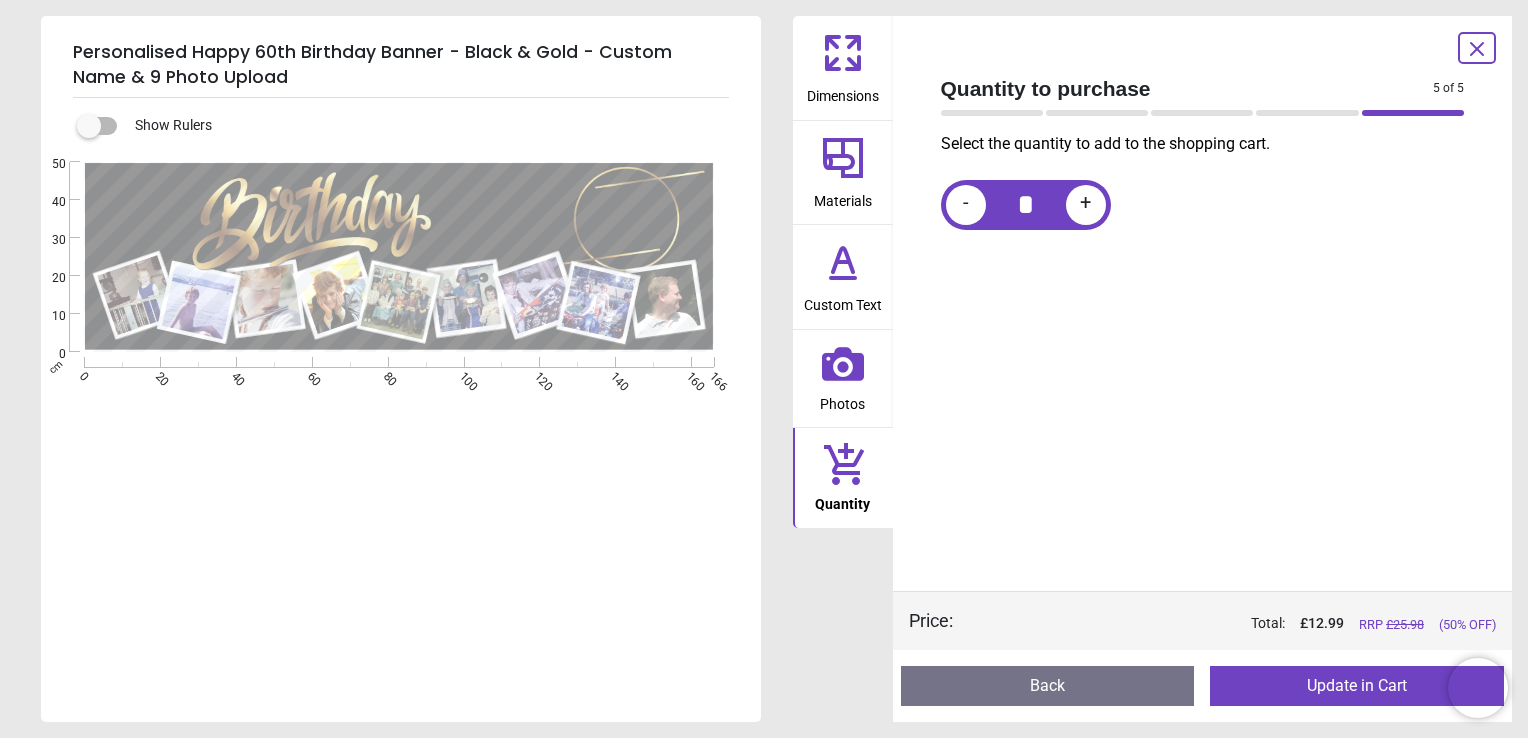 click on "Update in Cart" at bounding box center [1357, 686] 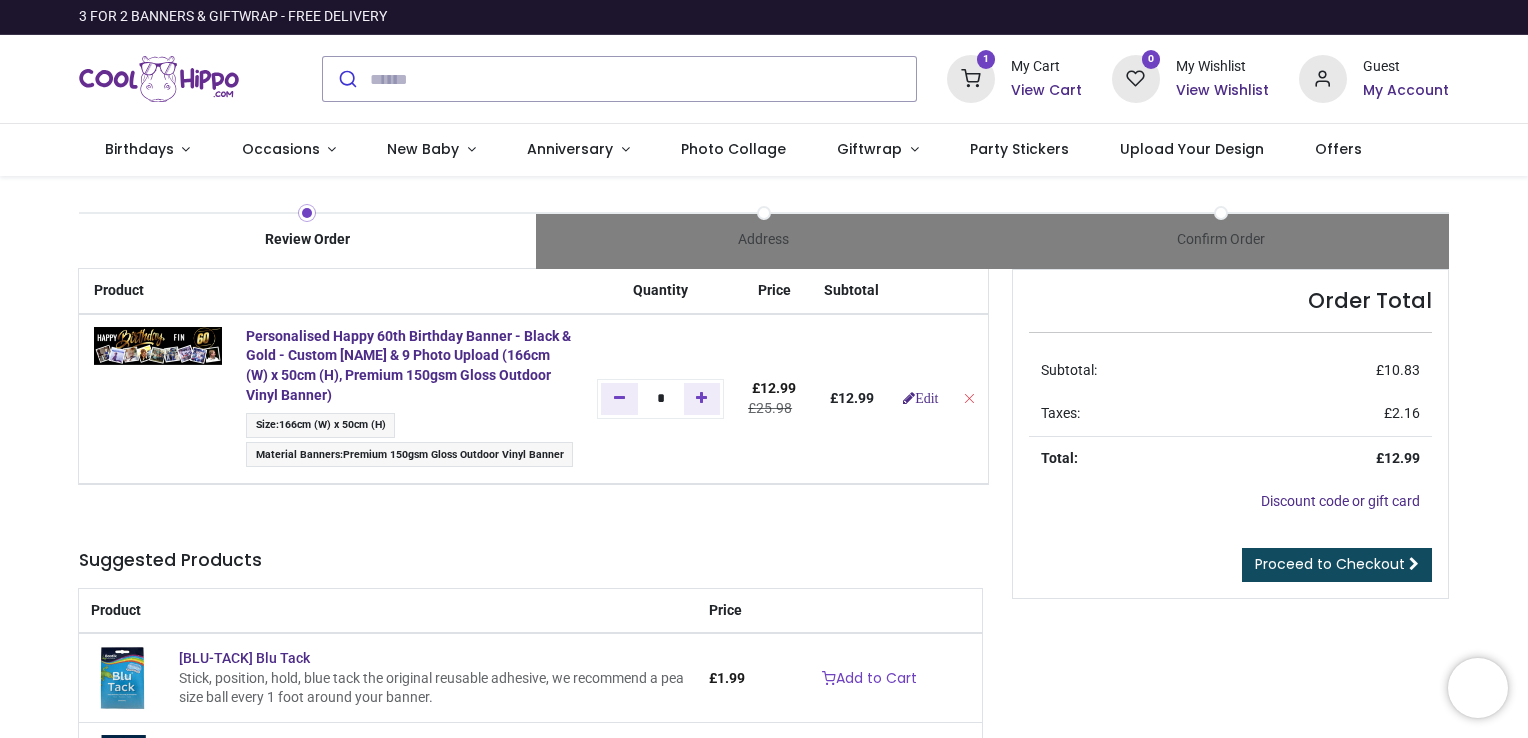 scroll, scrollTop: 0, scrollLeft: 0, axis: both 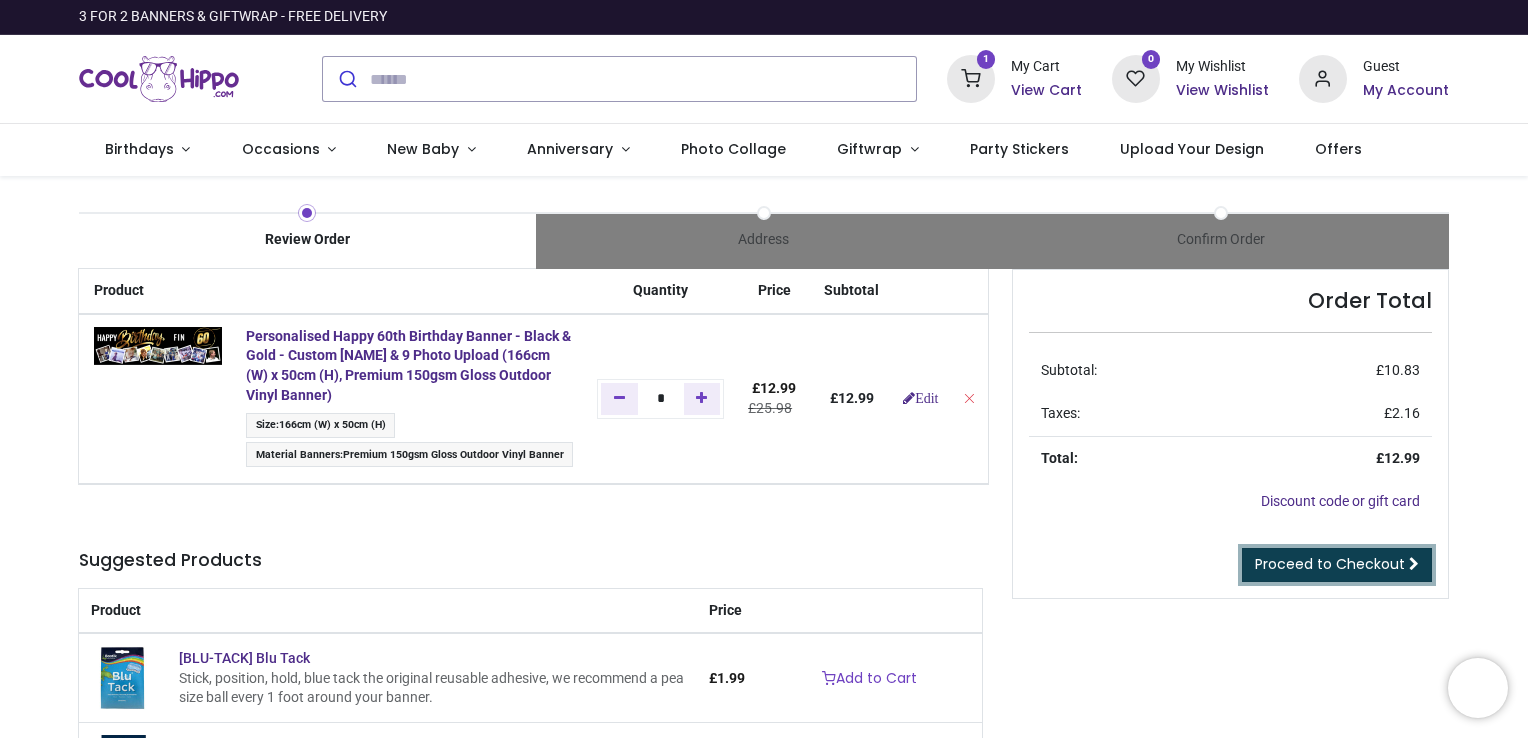 click on "Proceed to Checkout" at bounding box center [1330, 564] 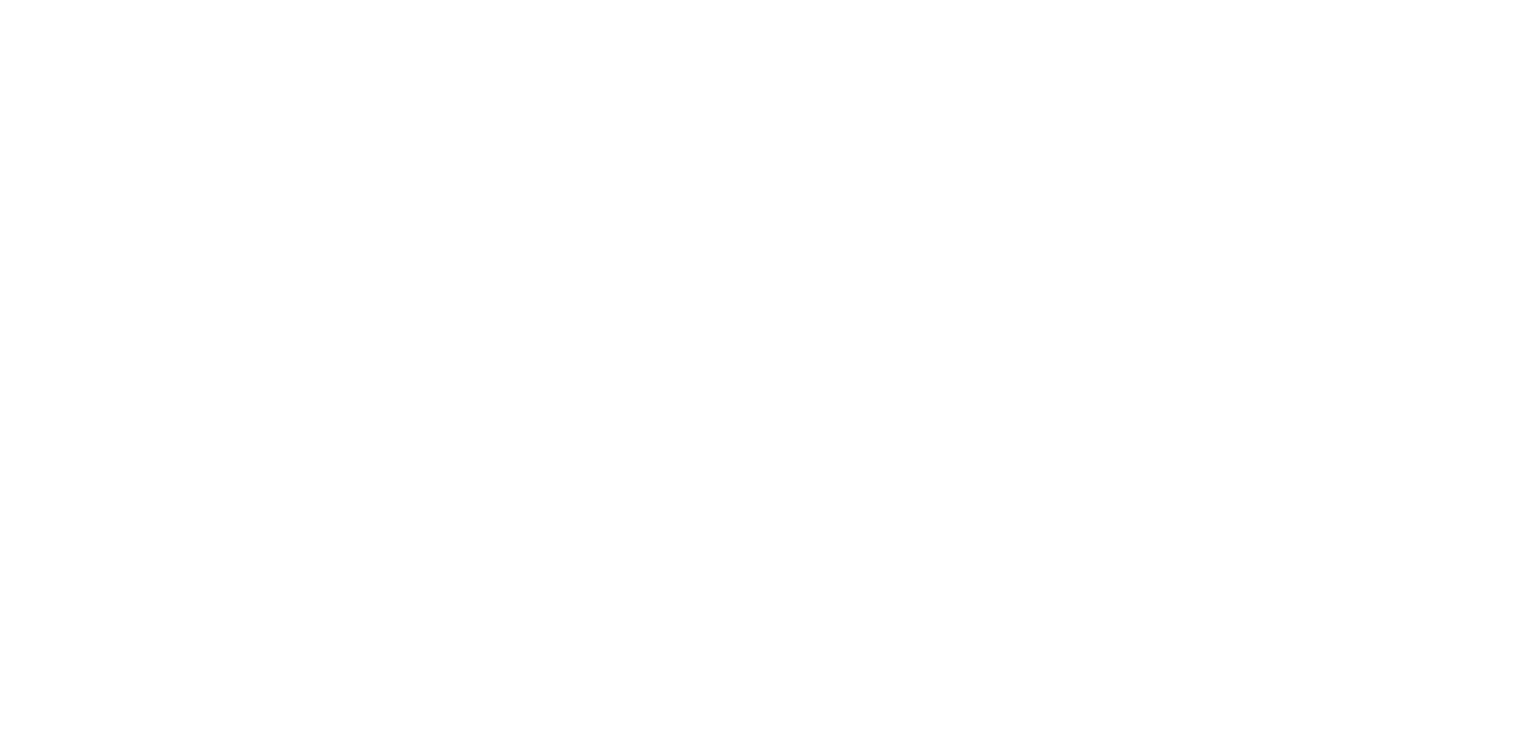 scroll, scrollTop: 0, scrollLeft: 0, axis: both 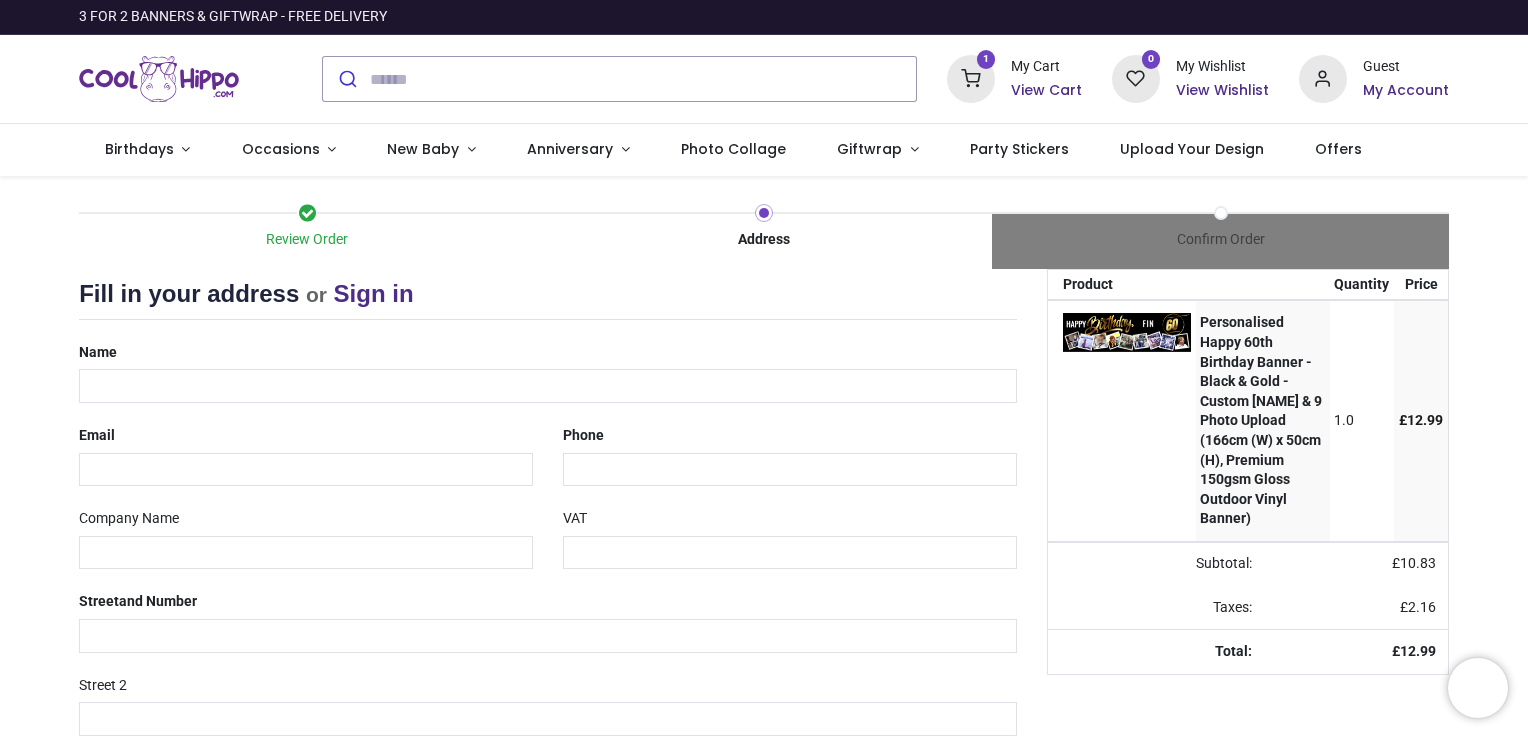 select on "***" 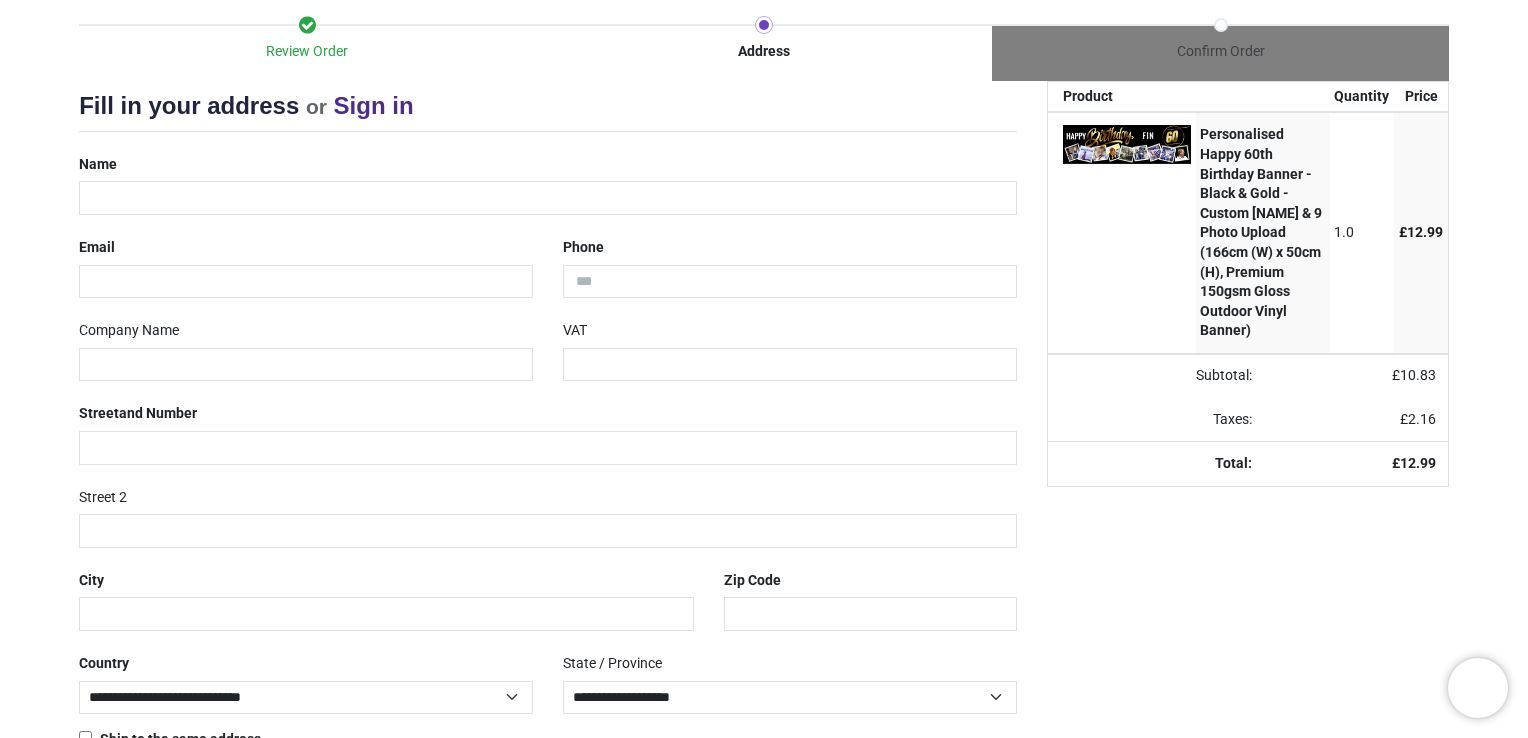 scroll, scrollTop: 190, scrollLeft: 0, axis: vertical 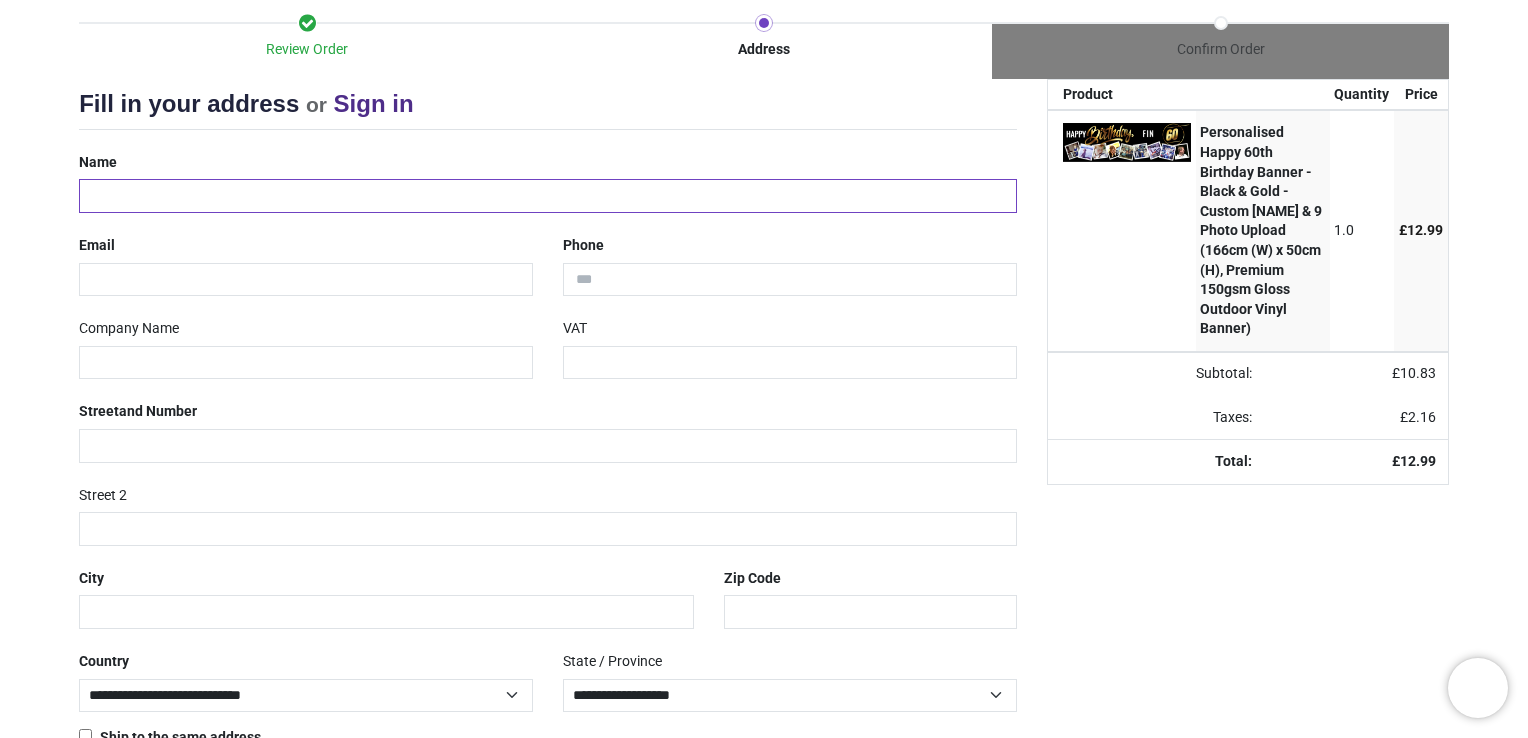 click at bounding box center [548, 196] 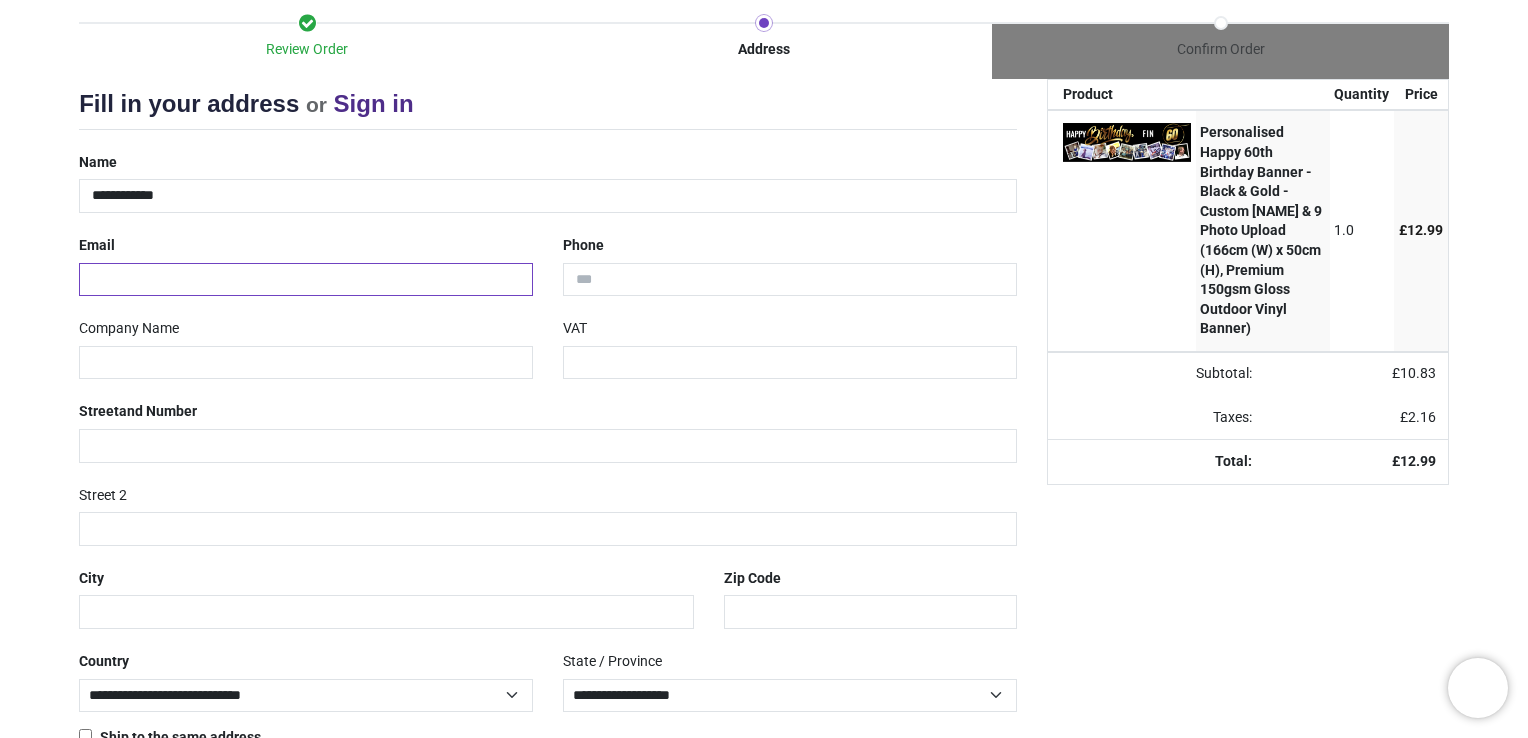 type on "**********" 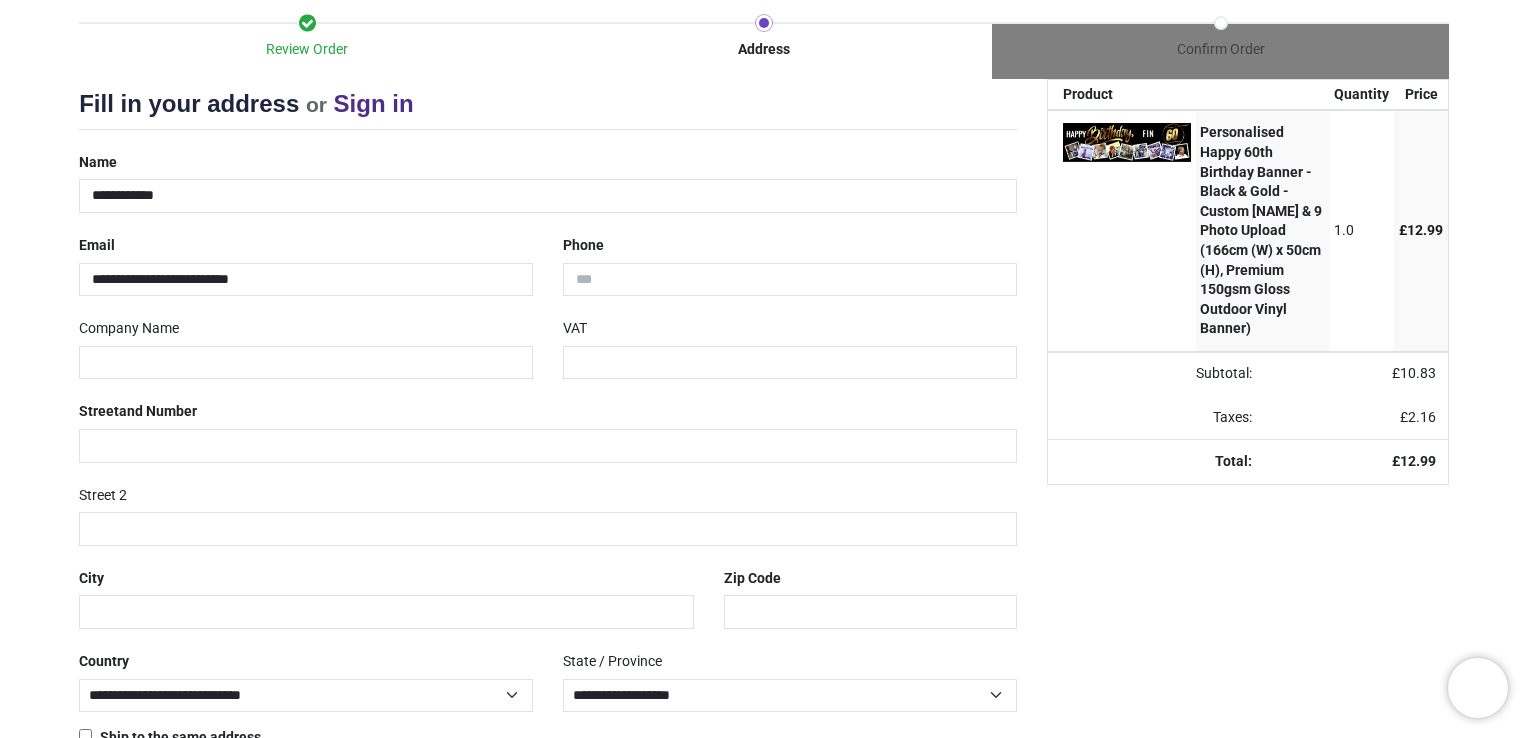 type on "**********" 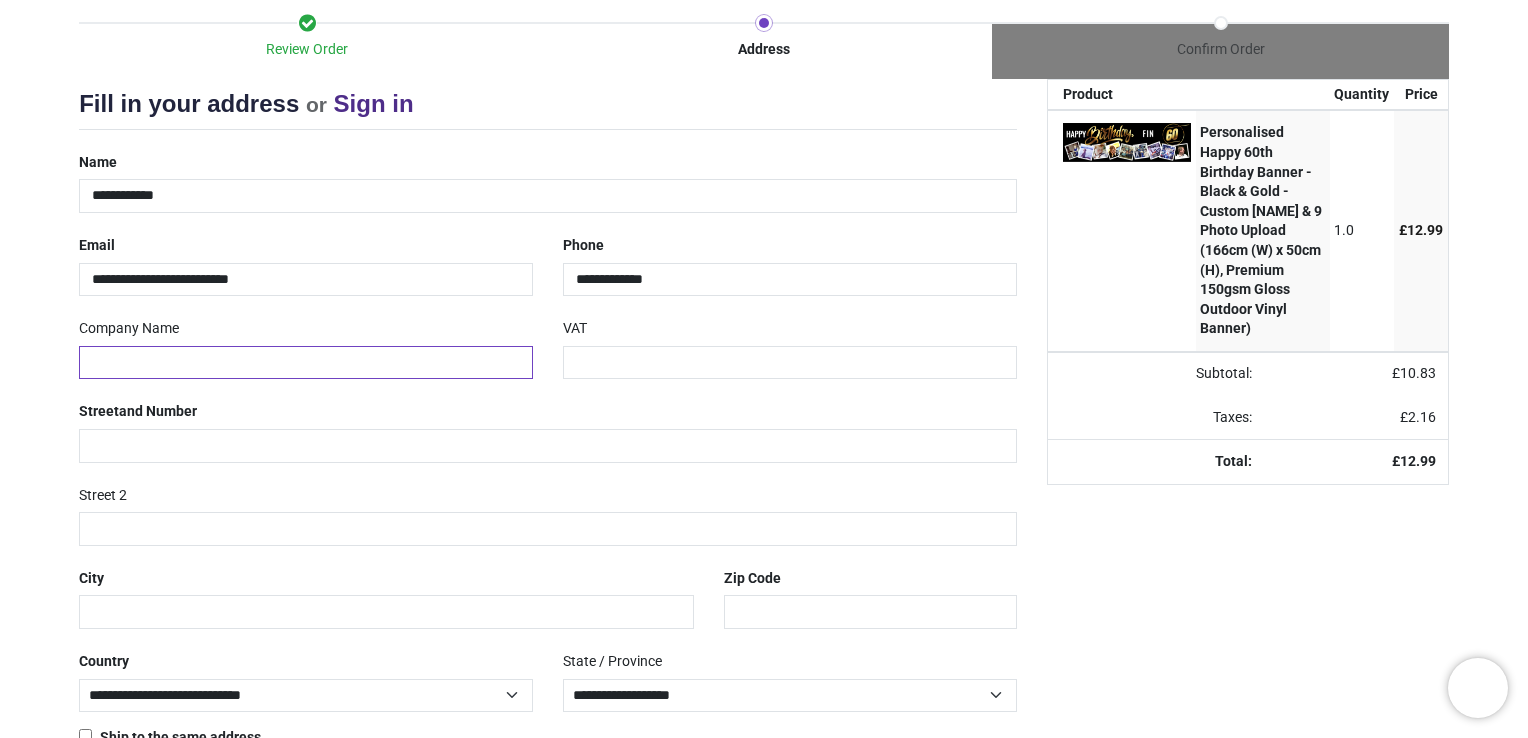 type on "**********" 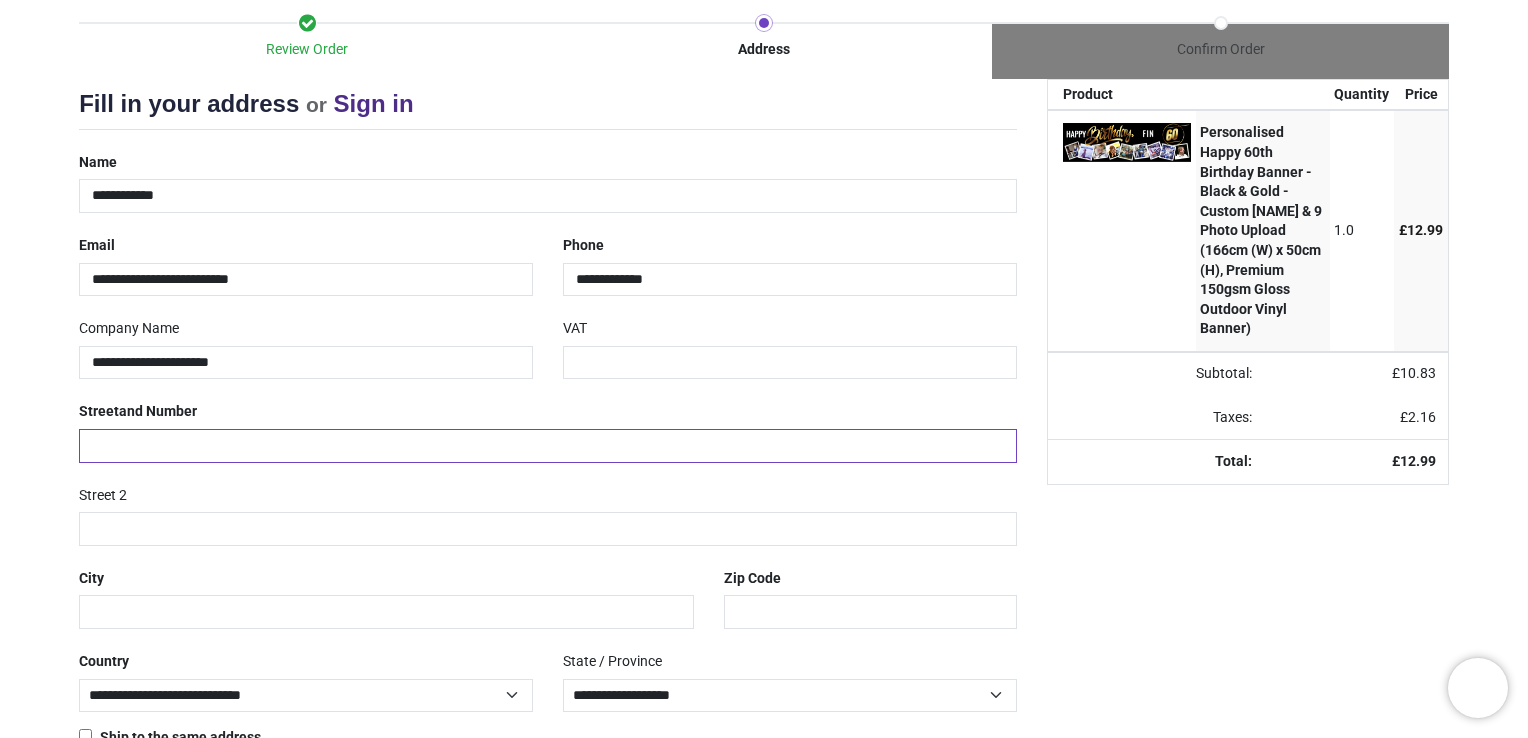 type on "*********" 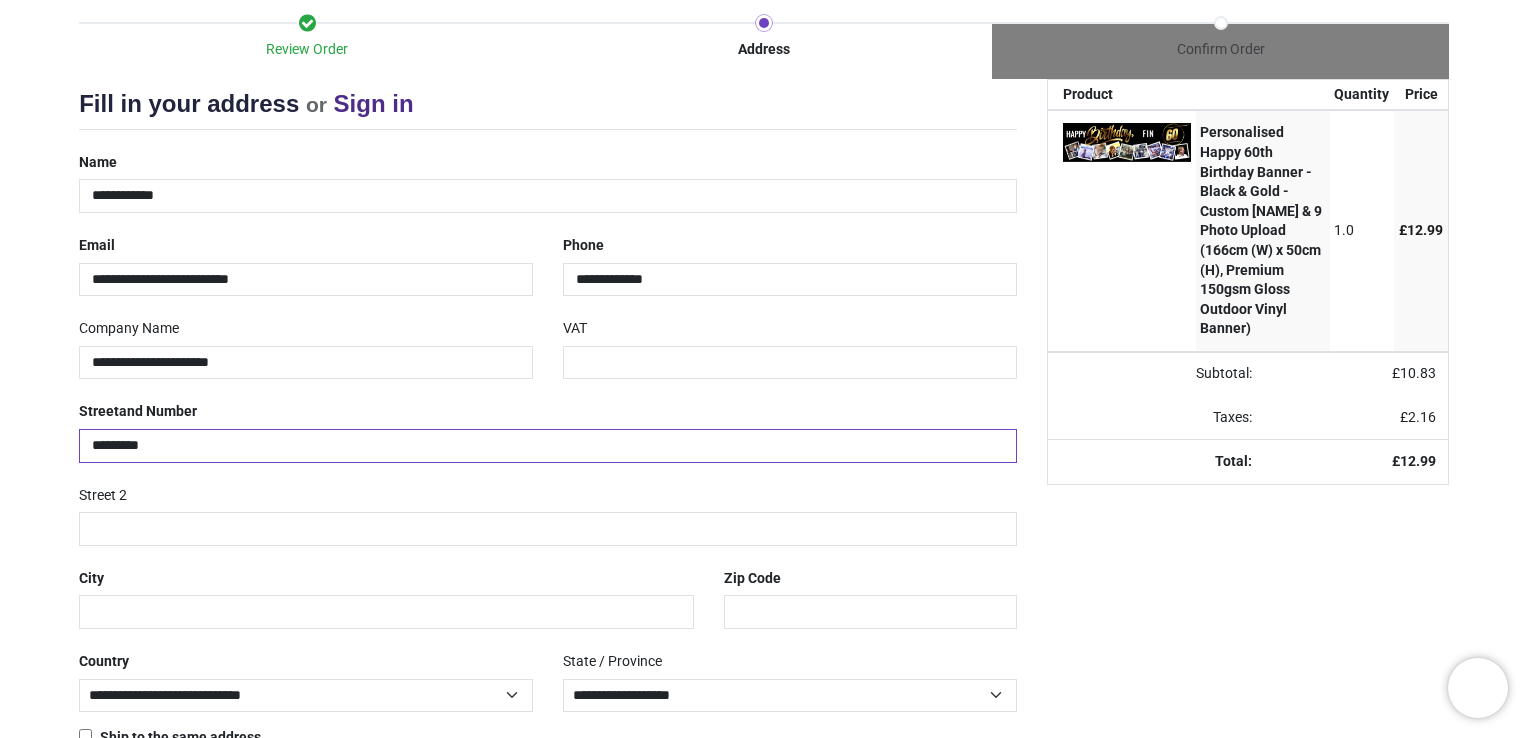 type on "**********" 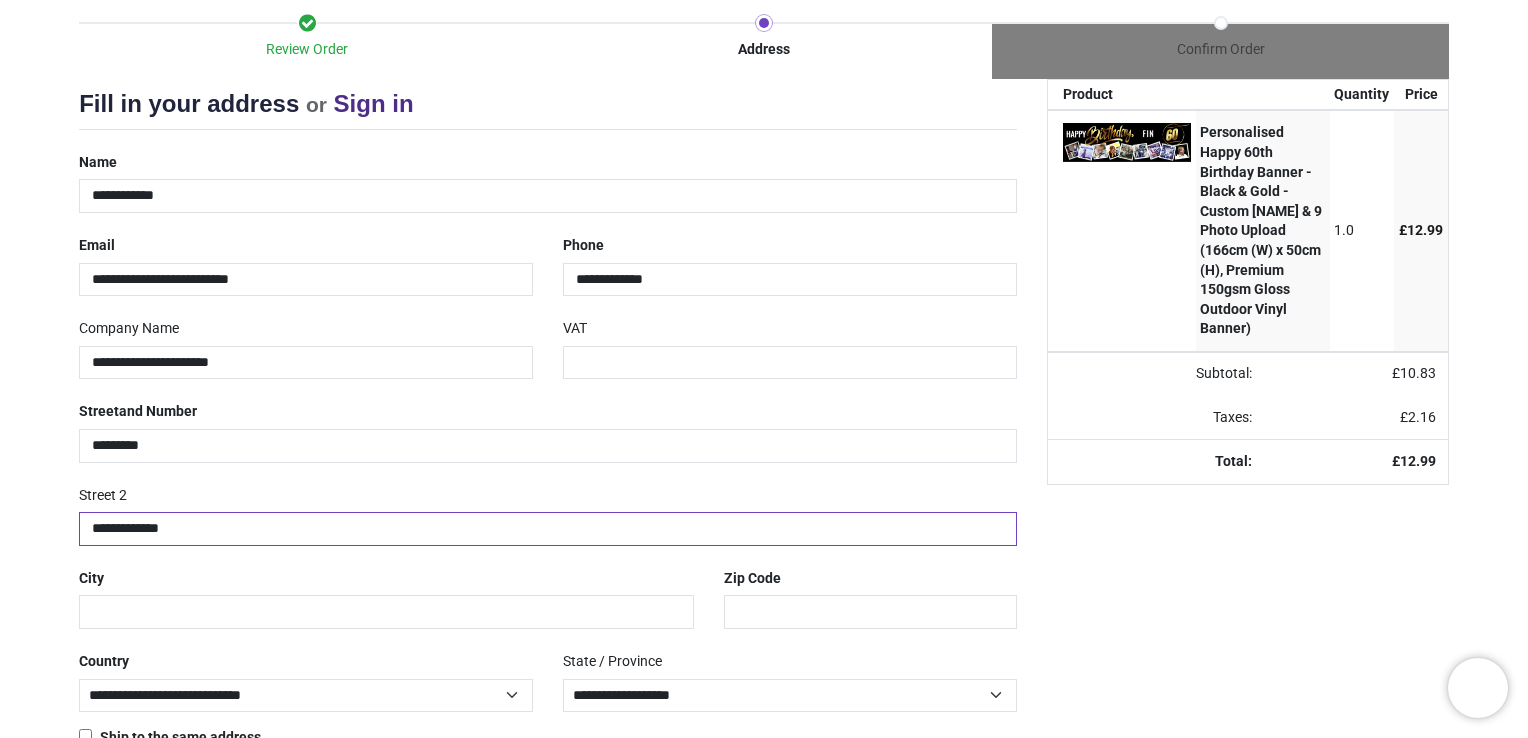 type on "**********" 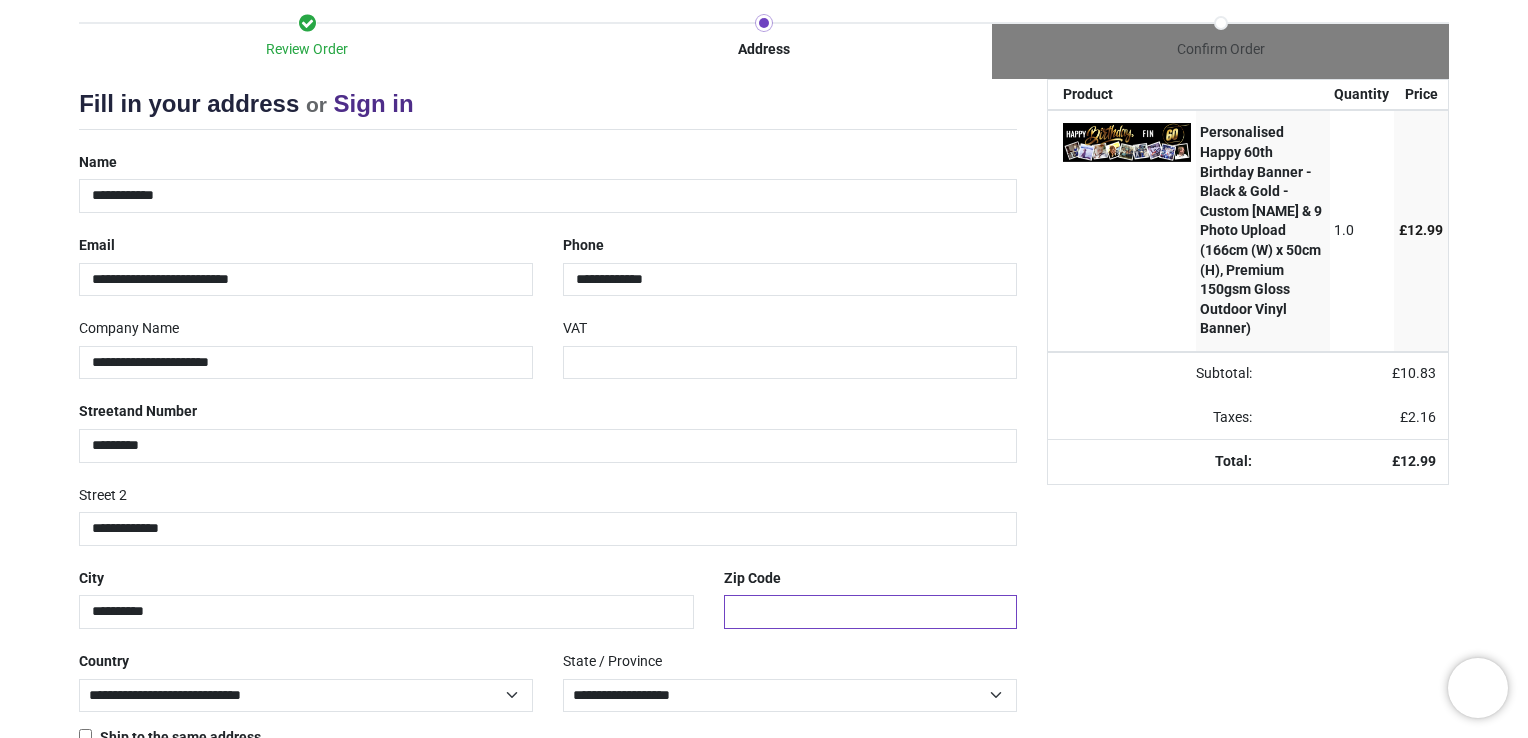 type on "******" 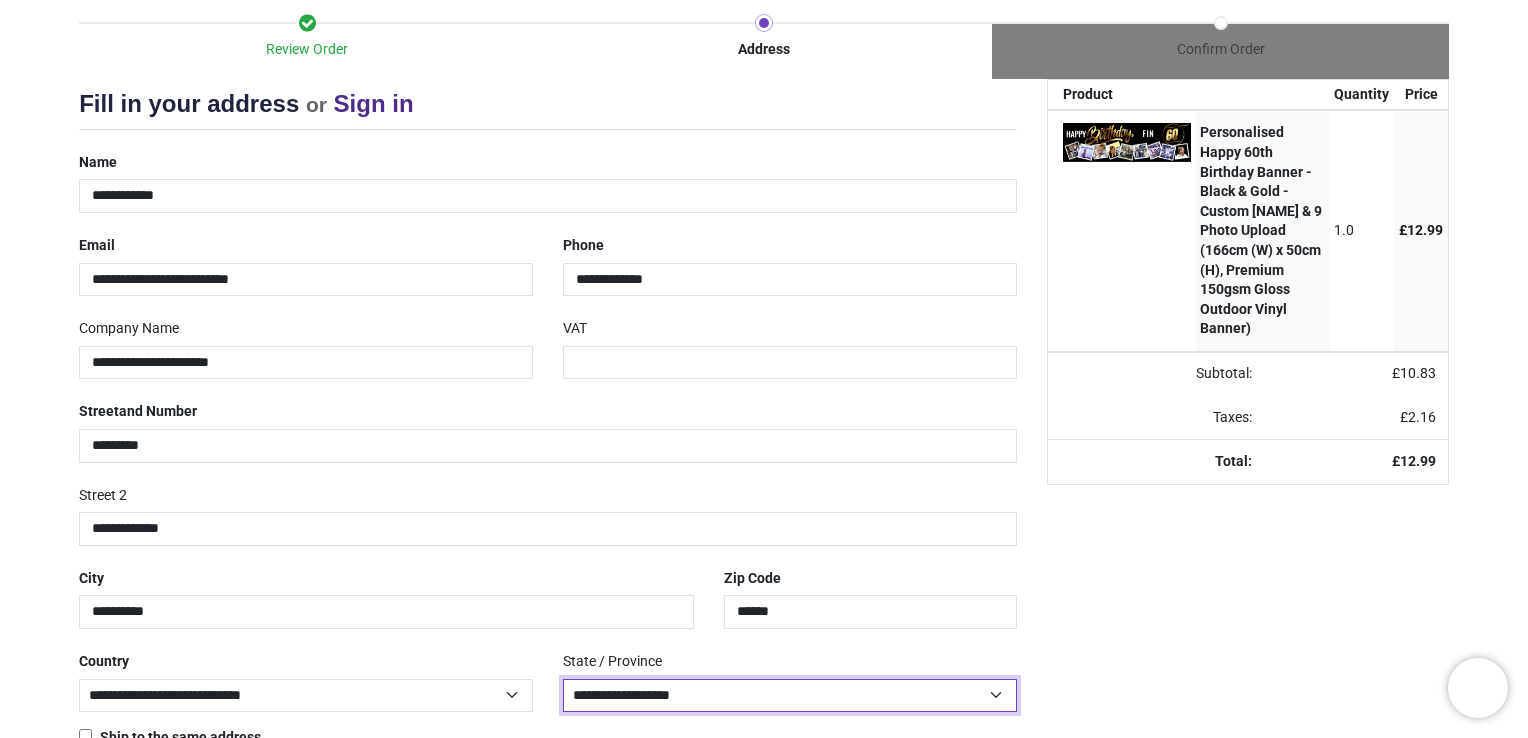 select on "***" 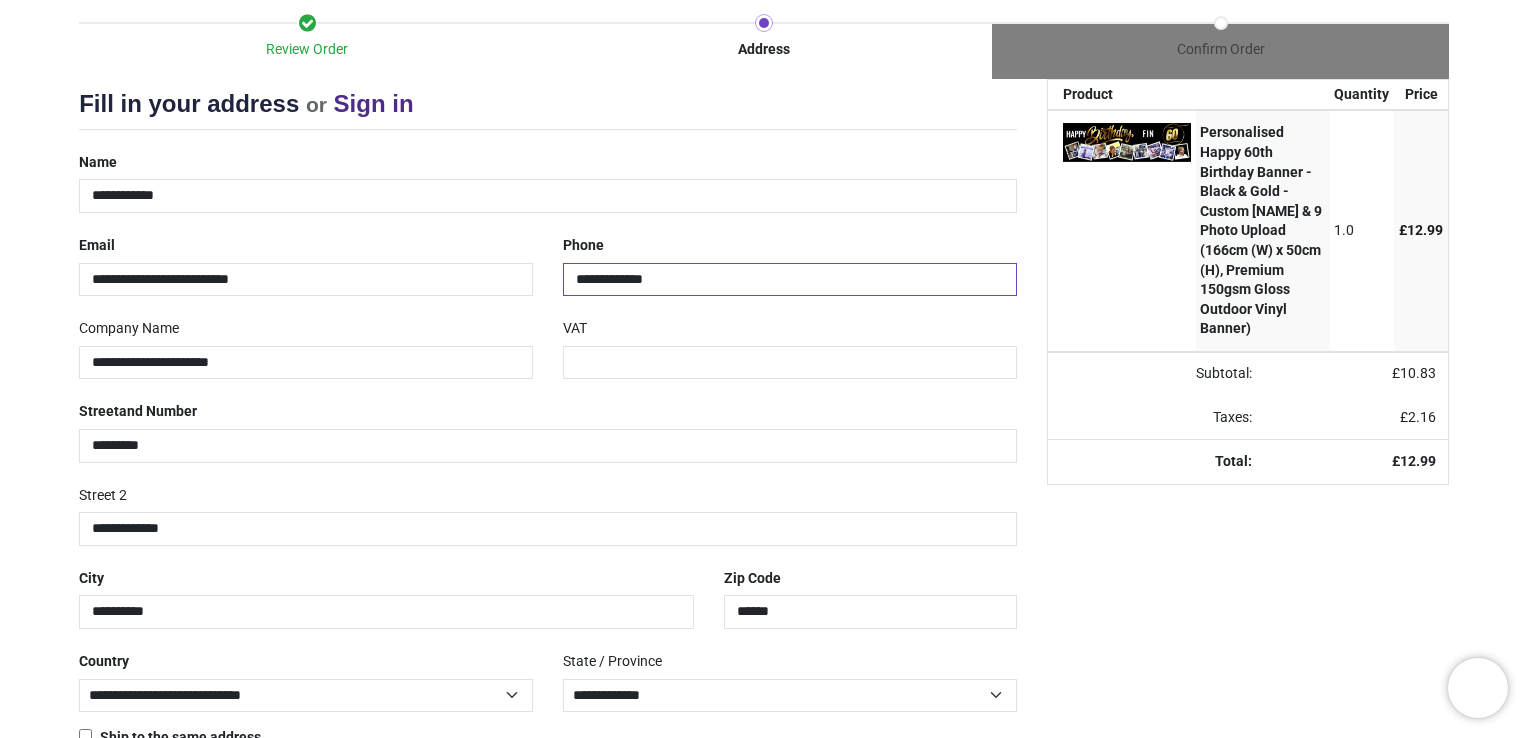 click on "**********" at bounding box center (790, 280) 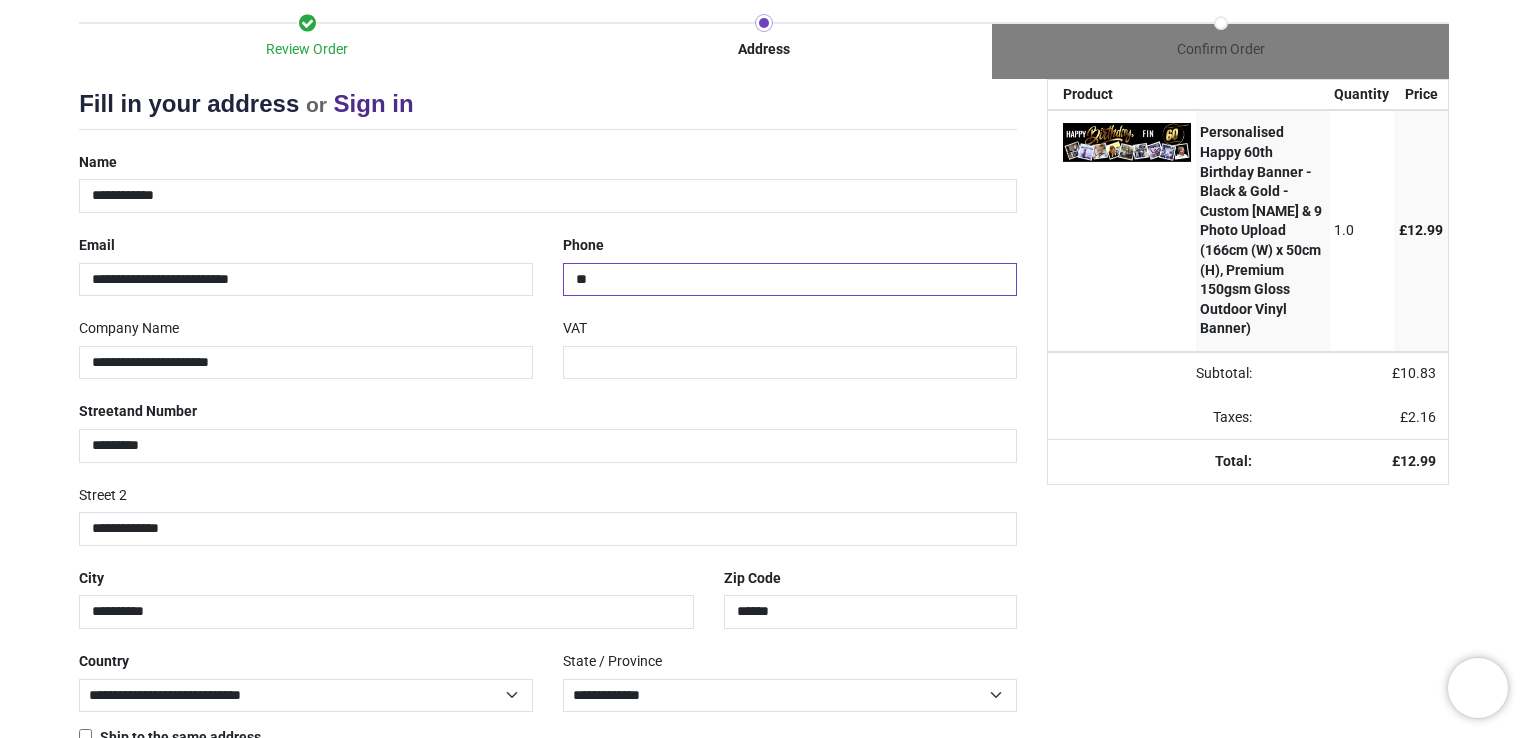 type on "*" 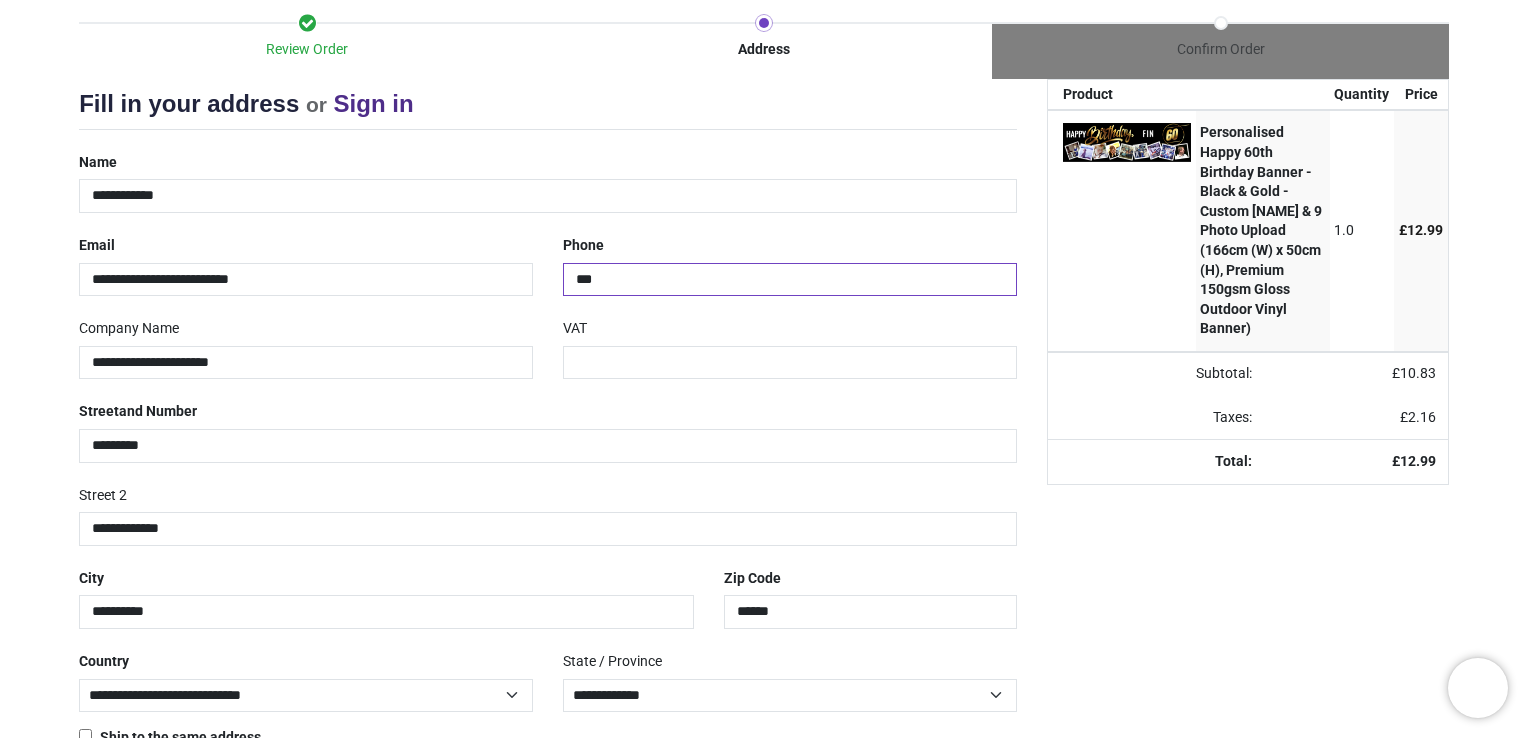type on "**********" 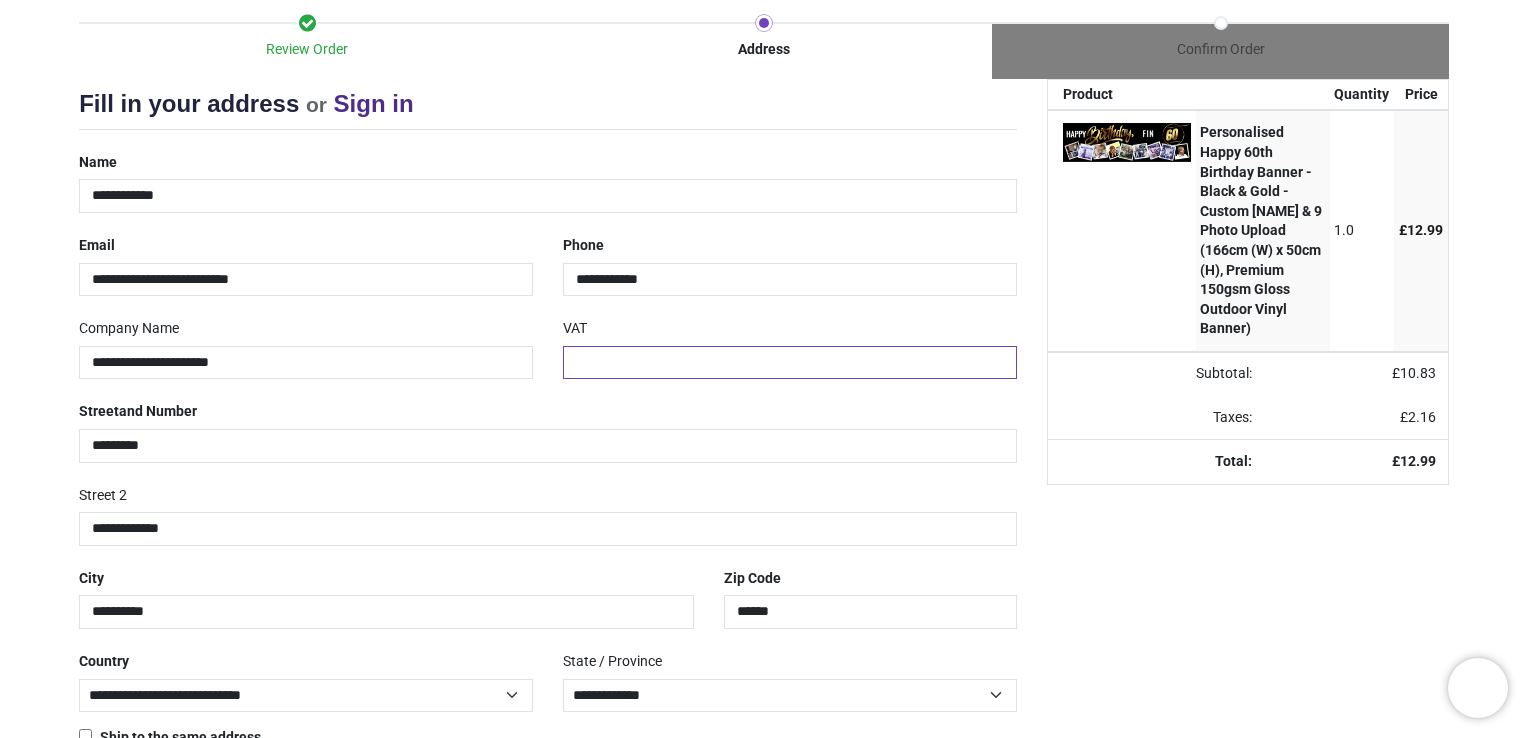 click at bounding box center (790, 363) 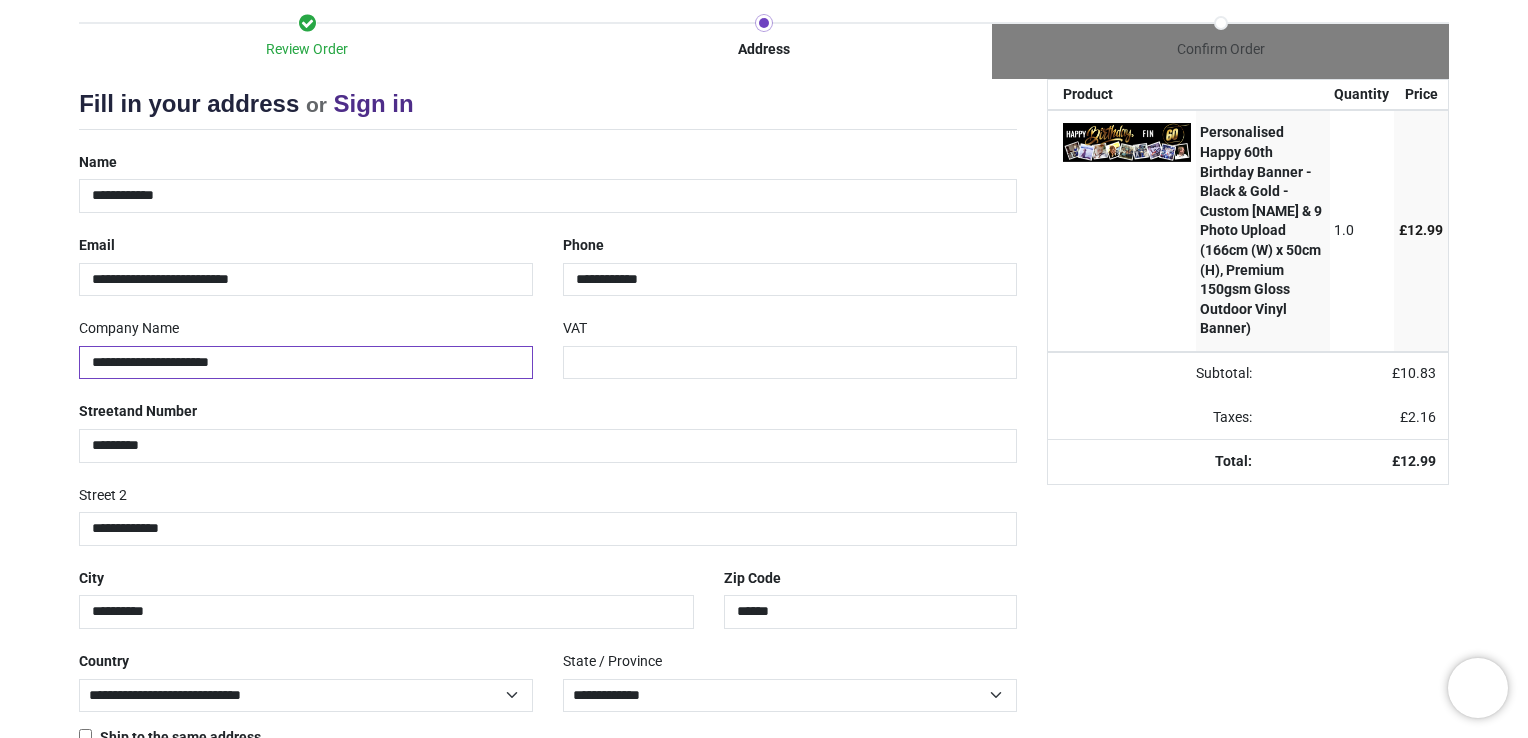 click on "**********" at bounding box center [306, 363] 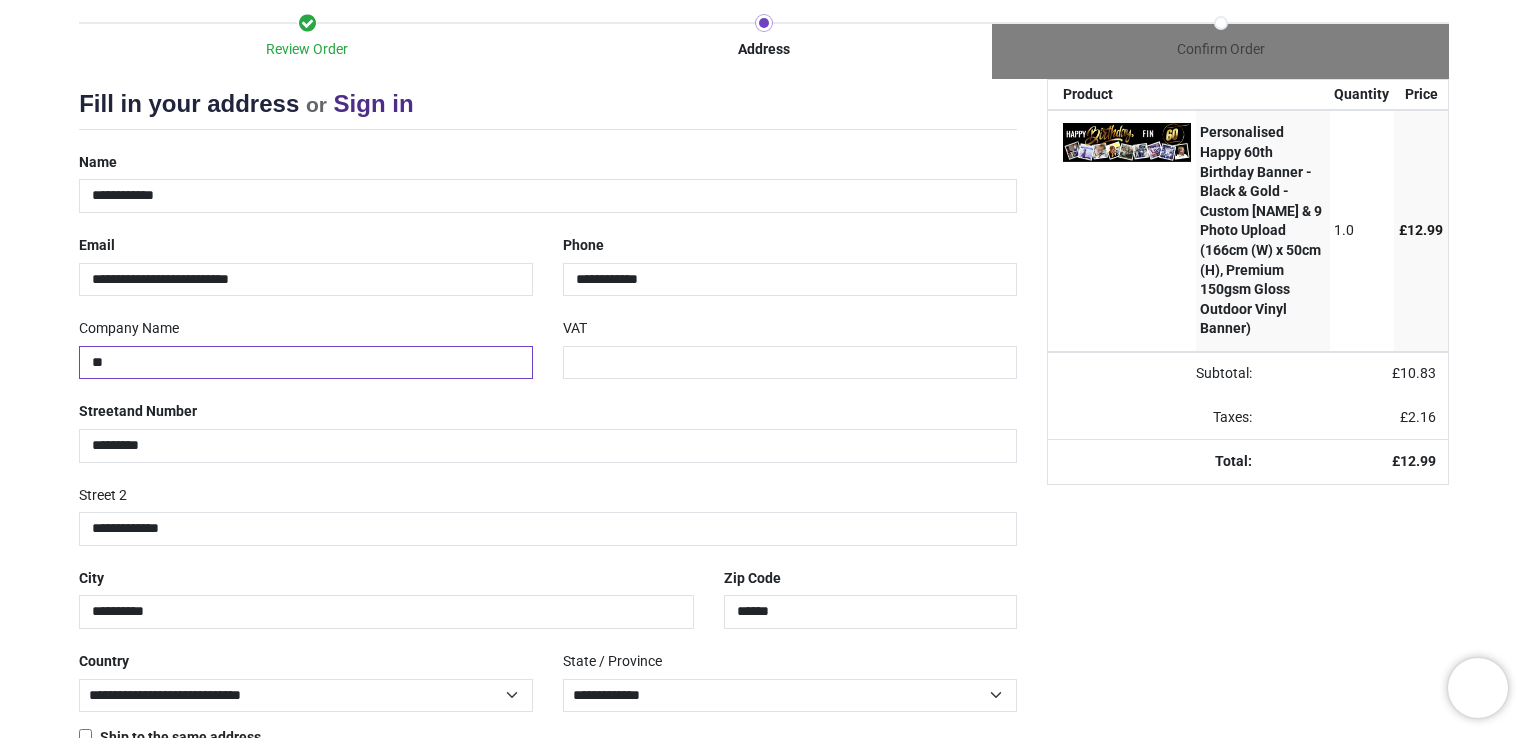 type on "*" 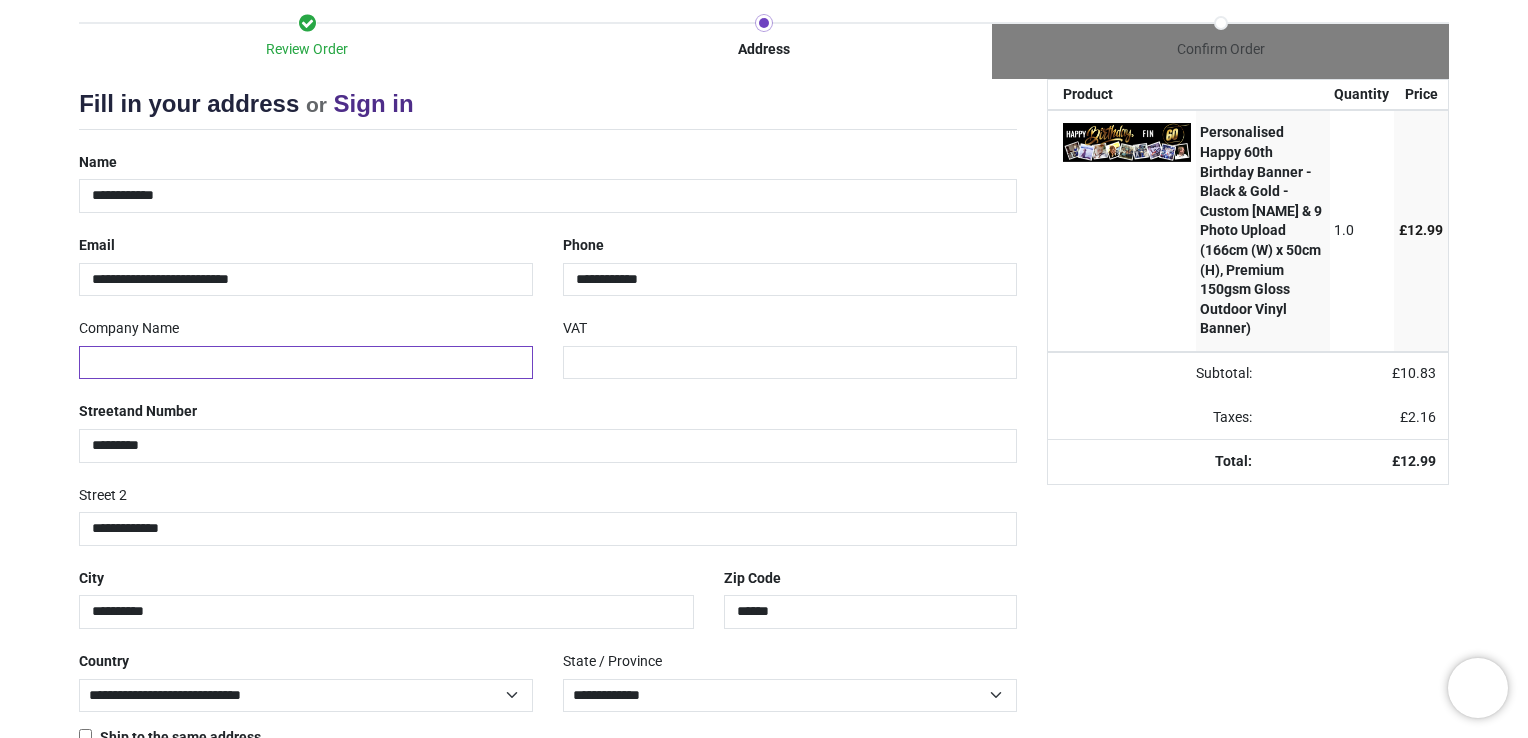type 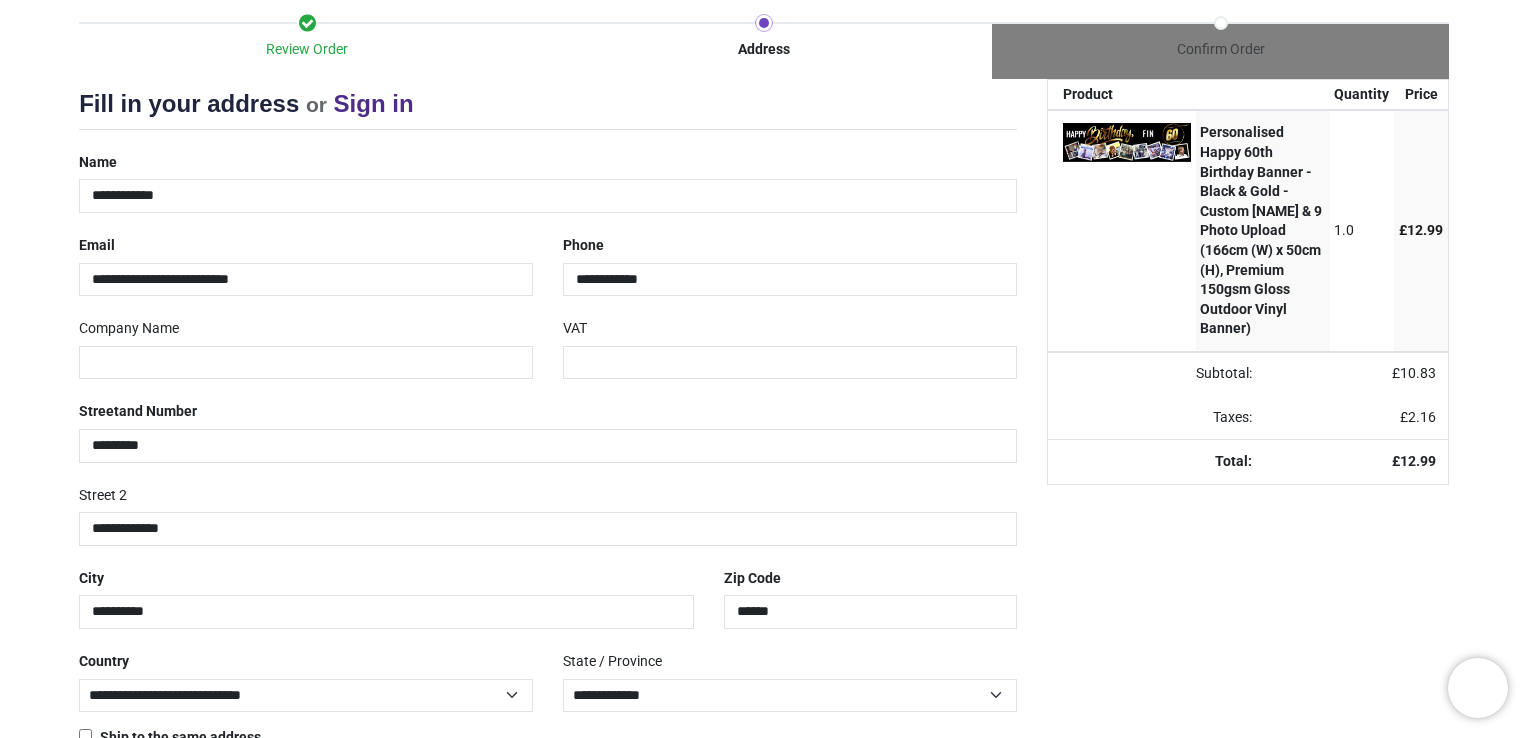 drag, startPoint x: 1524, startPoint y: 452, endPoint x: 1521, endPoint y: 511, distance: 59.07622 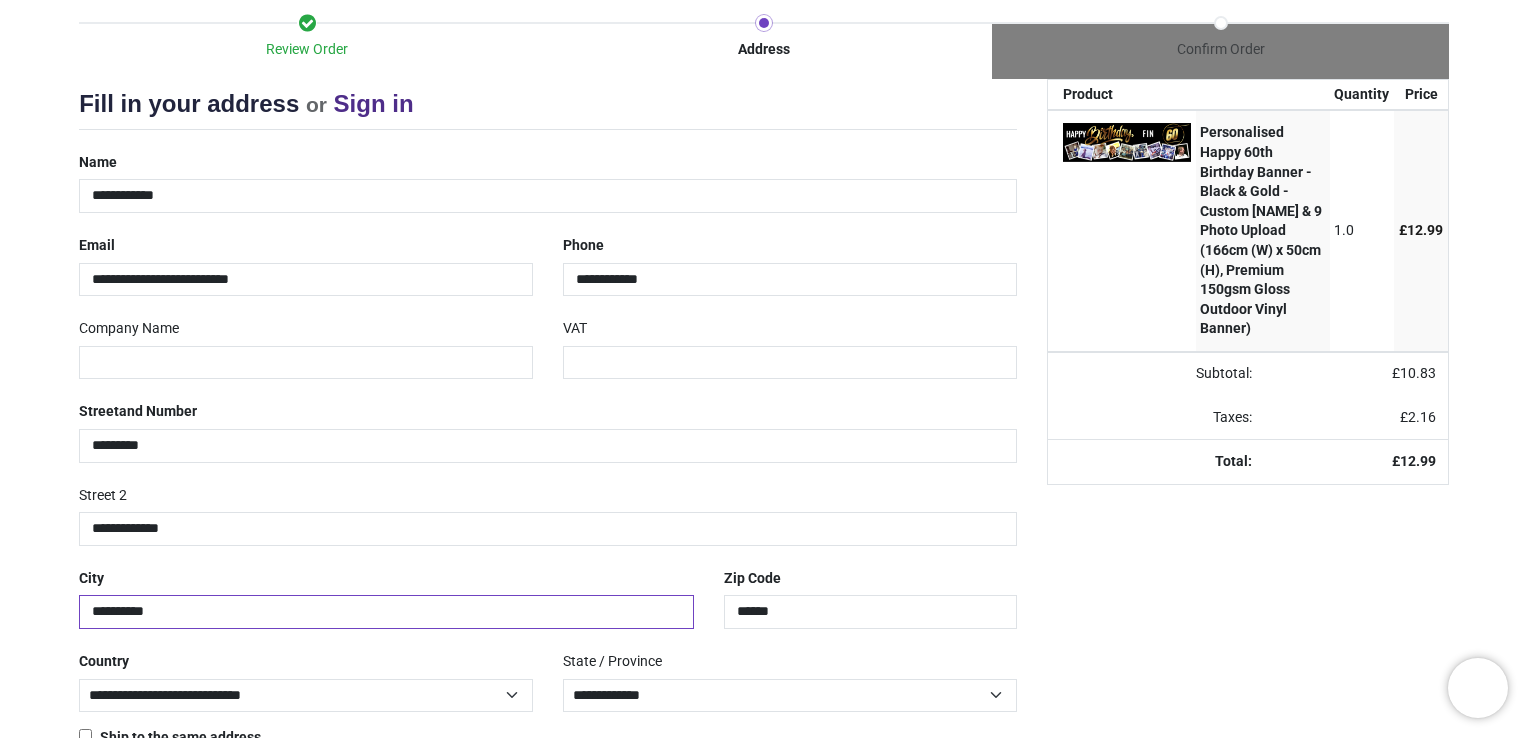 click on "**********" at bounding box center [386, 612] 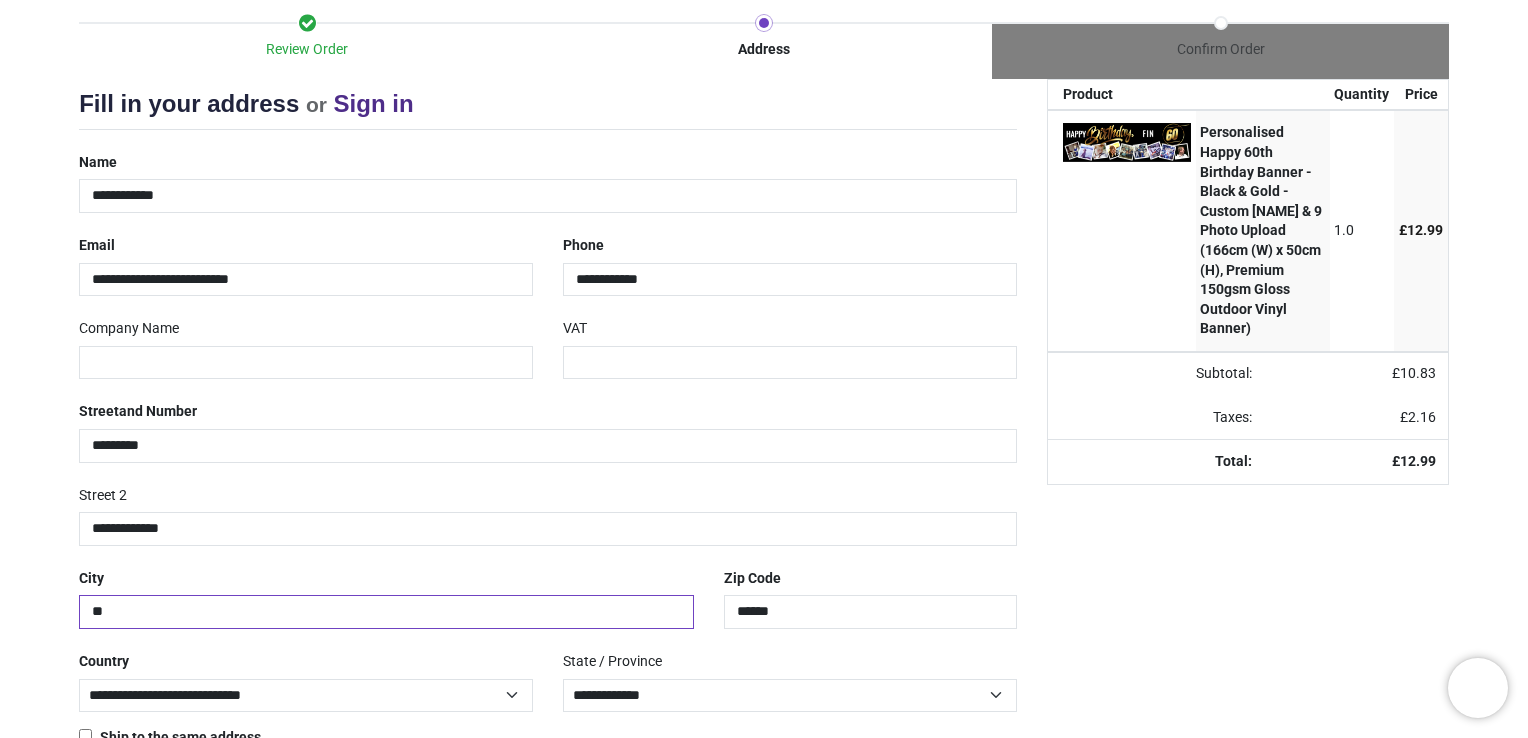 type on "*" 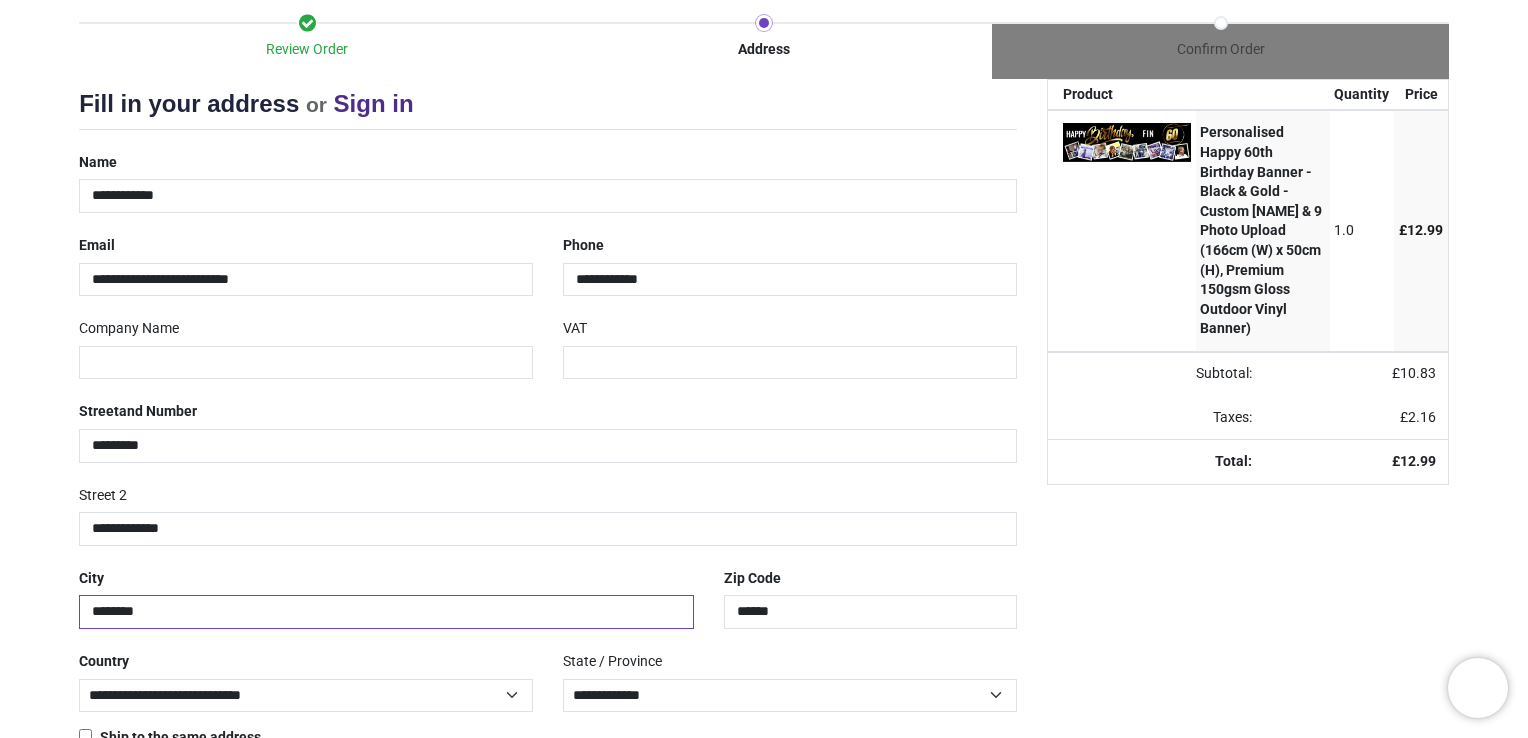 type on "********" 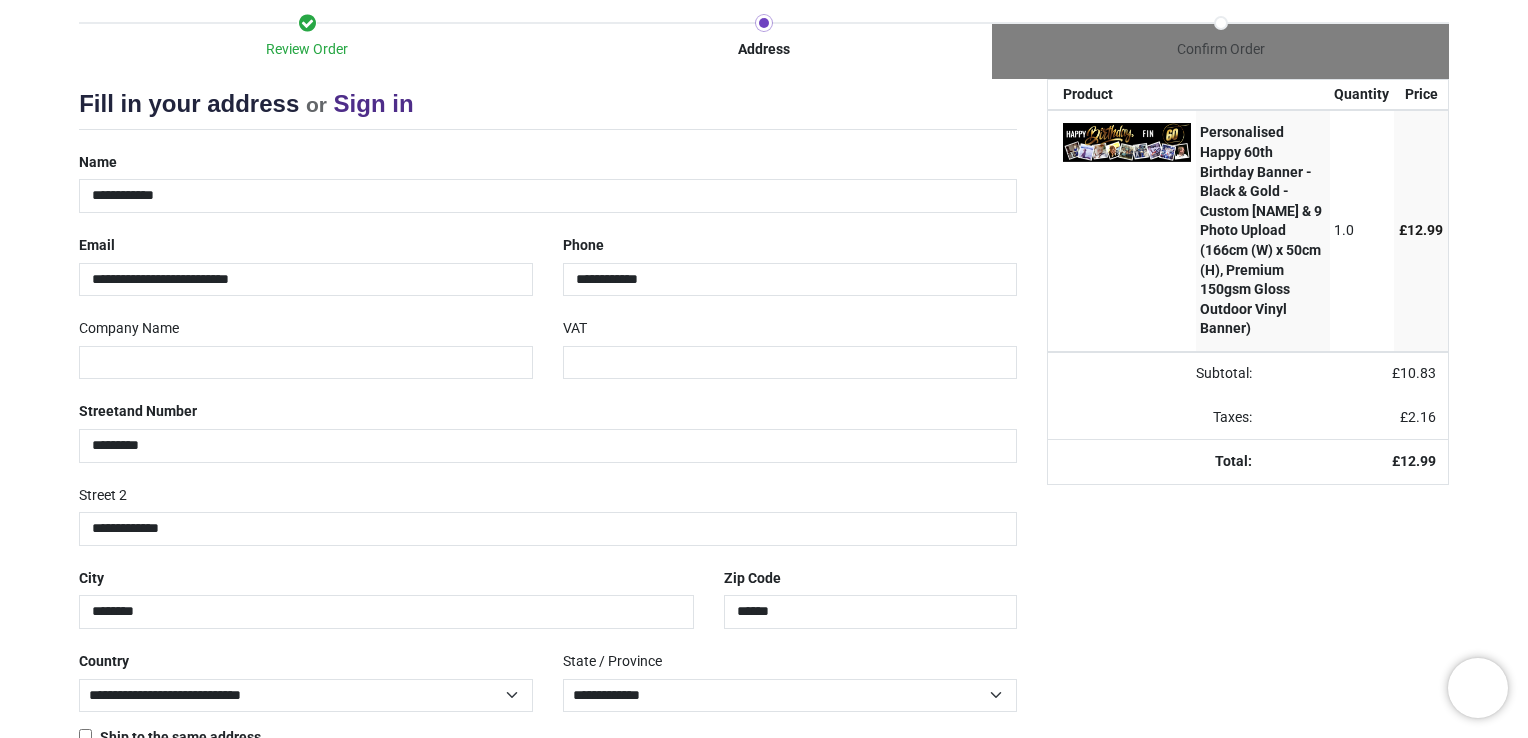 click on "**********" at bounding box center (790, 678) 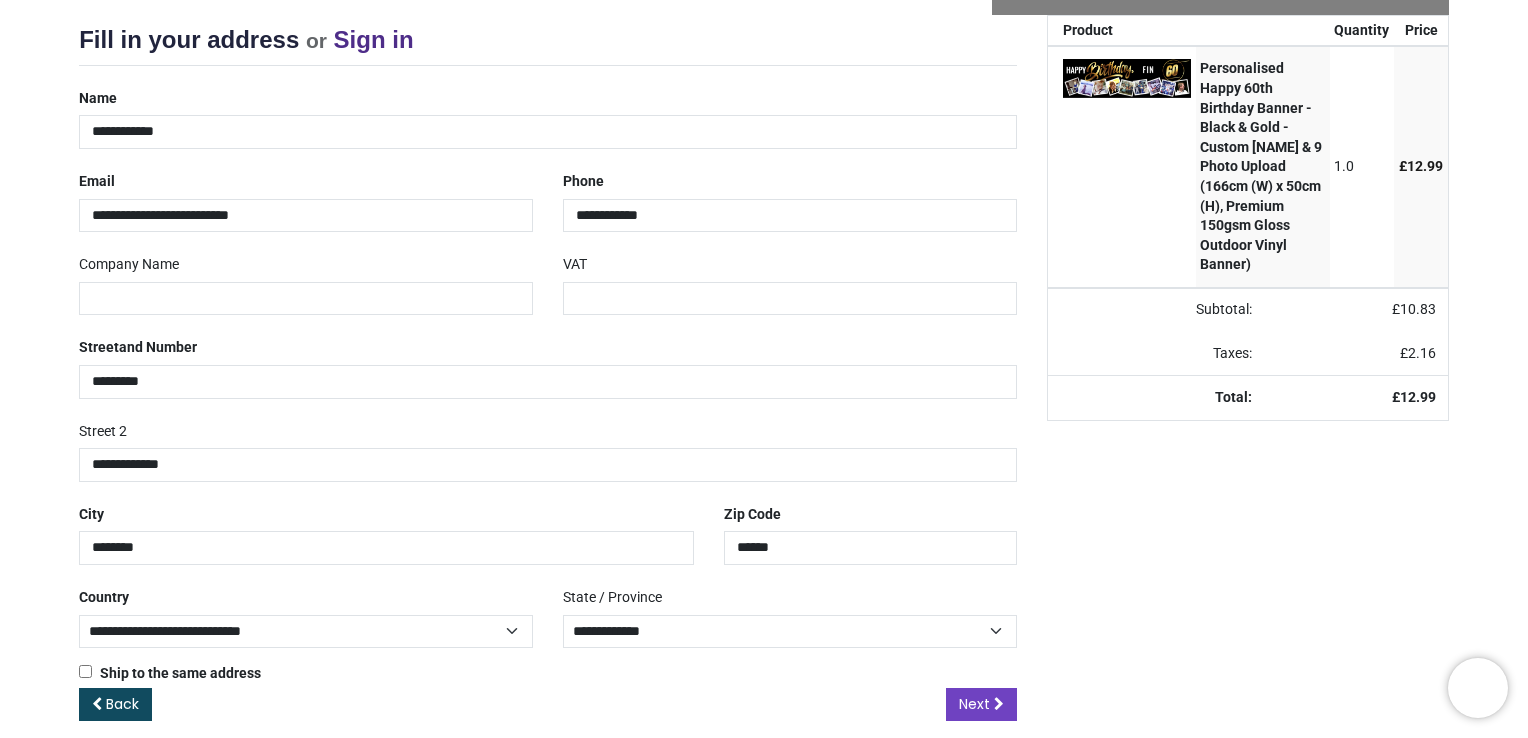 scroll, scrollTop: 273, scrollLeft: 0, axis: vertical 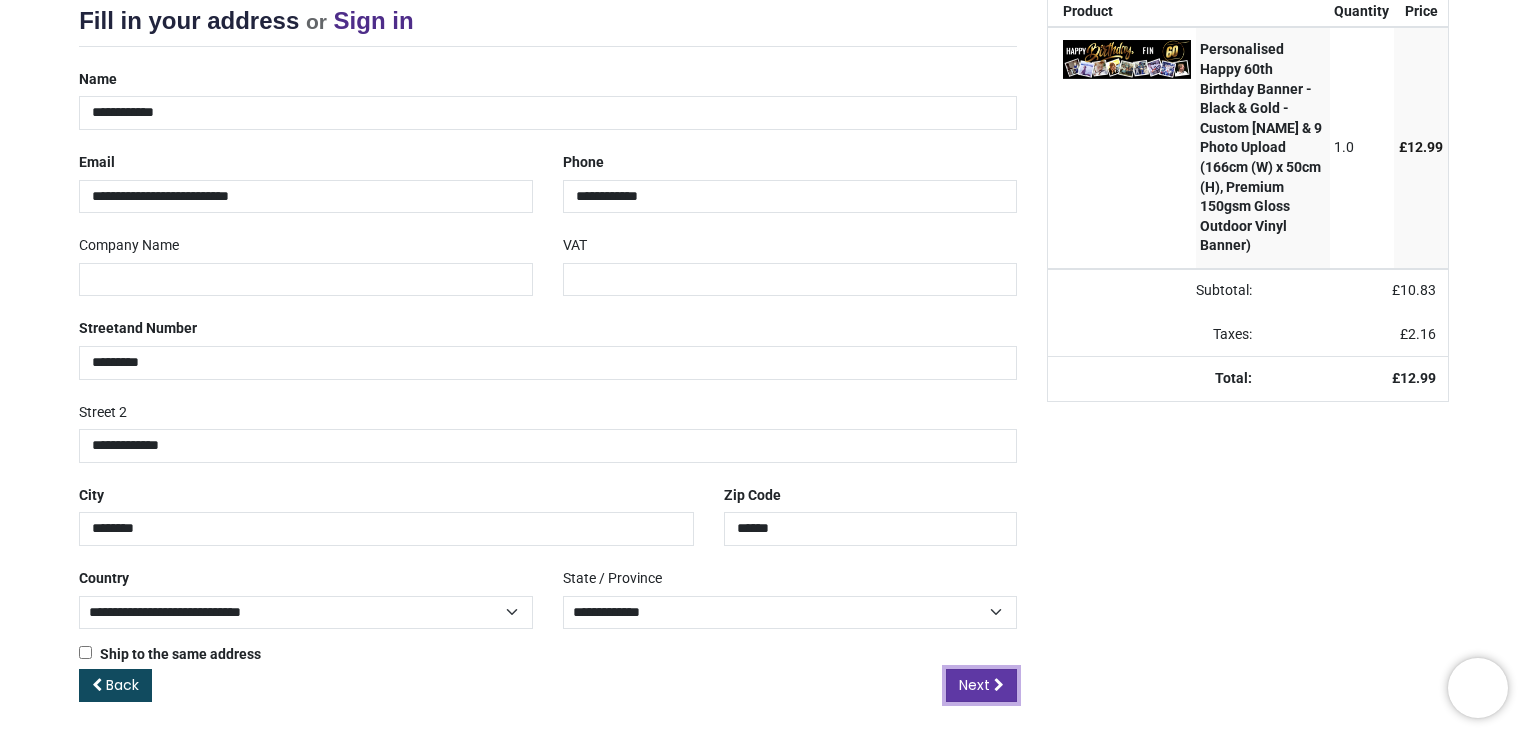 click at bounding box center [999, 685] 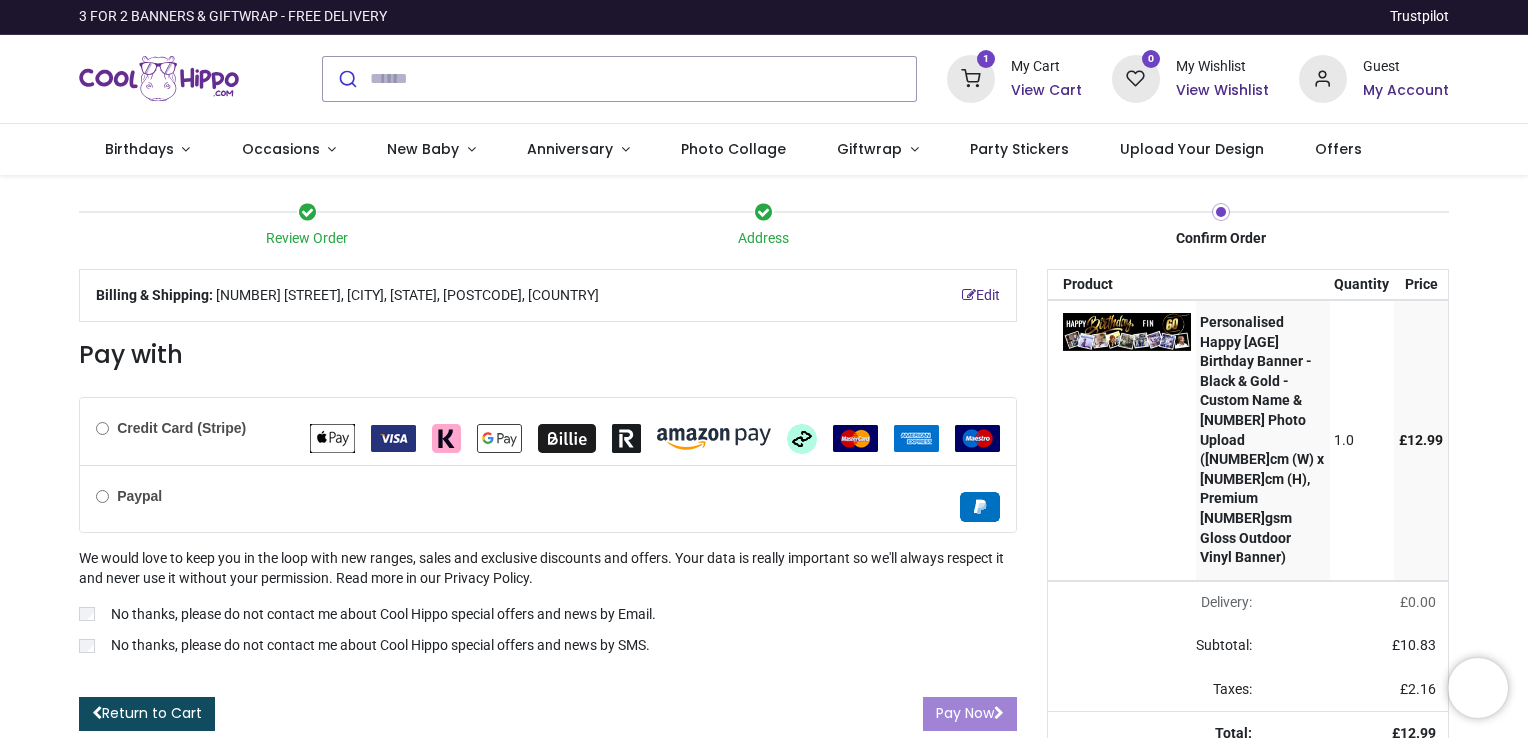 scroll, scrollTop: 0, scrollLeft: 0, axis: both 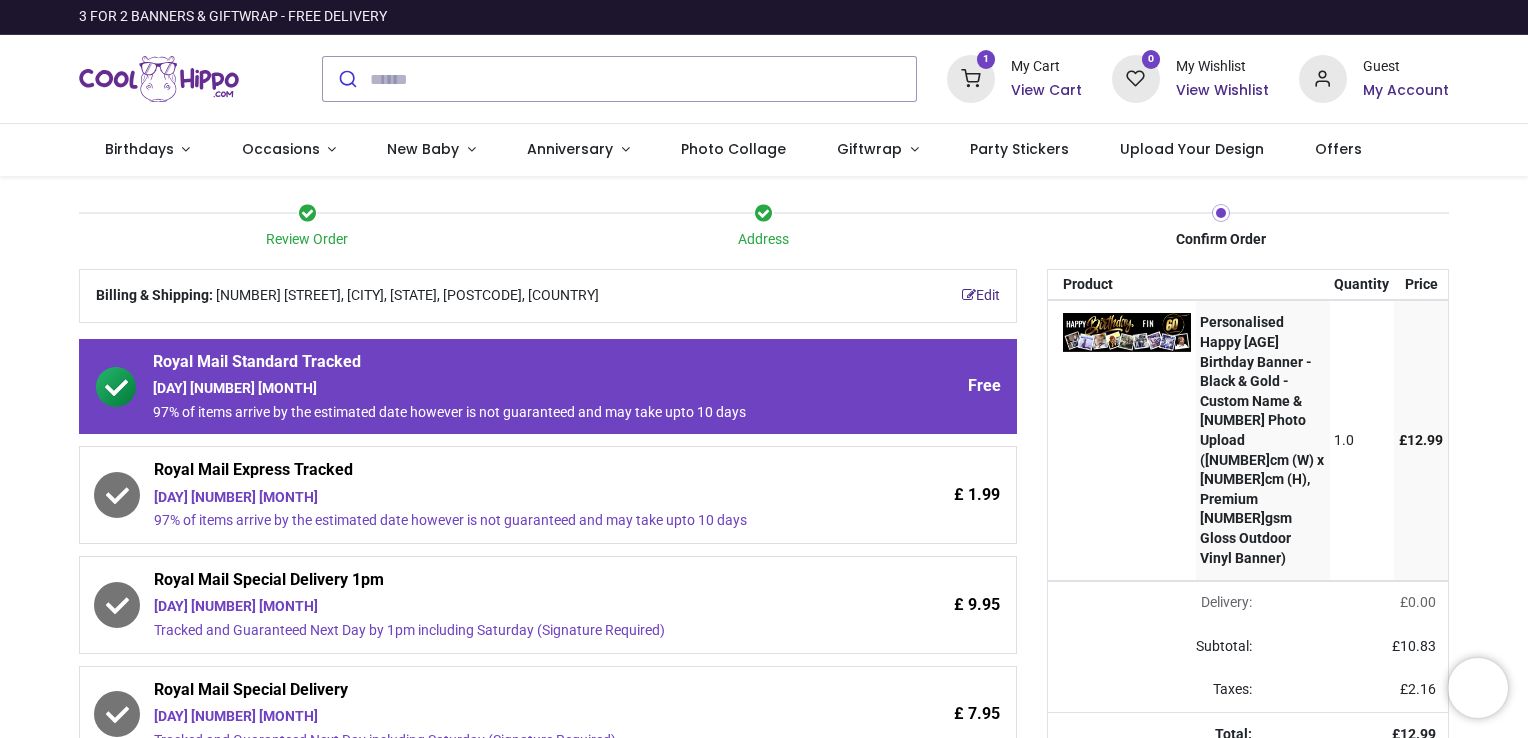 click on "[DAY] [NUMBER] [MONTH]" at bounding box center [492, 389] 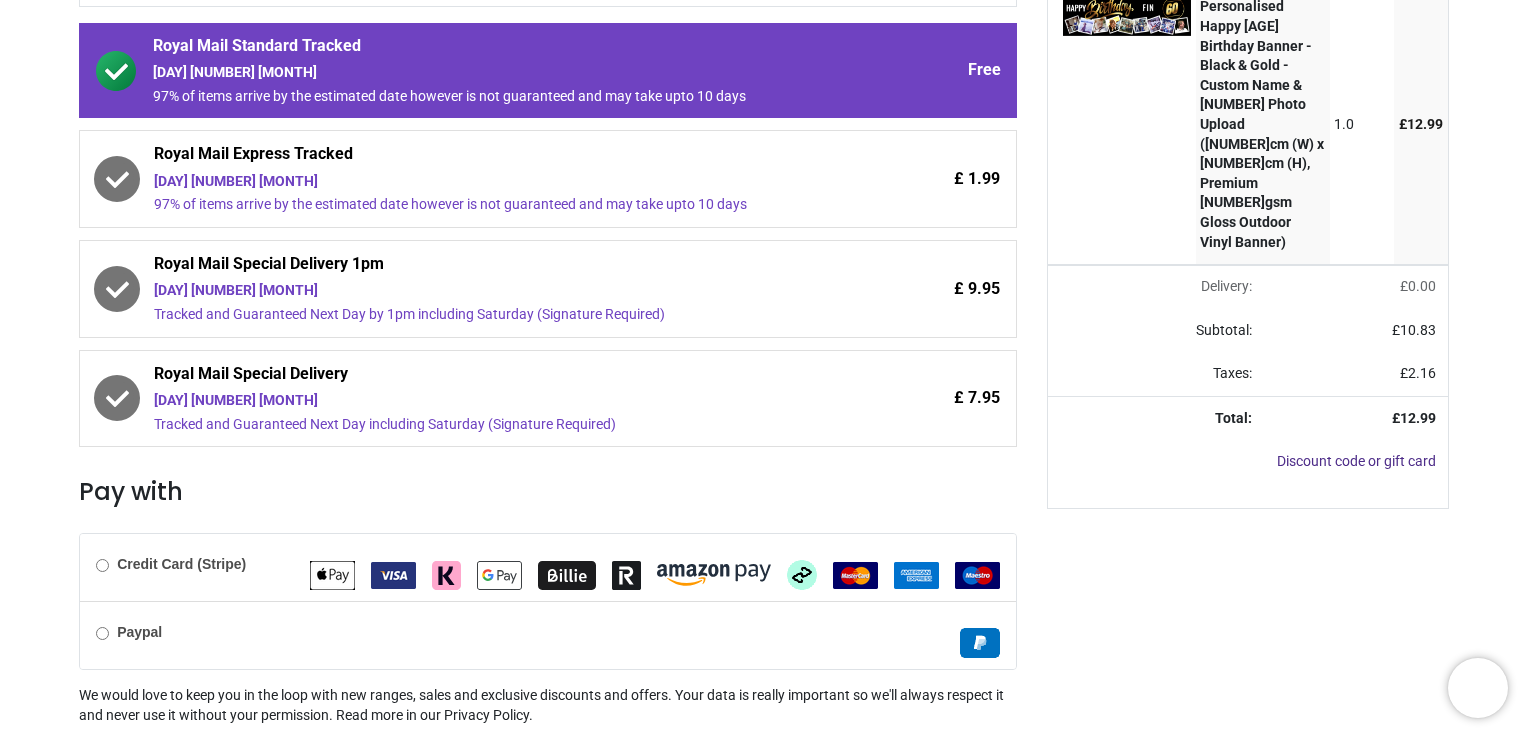 scroll, scrollTop: 320, scrollLeft: 0, axis: vertical 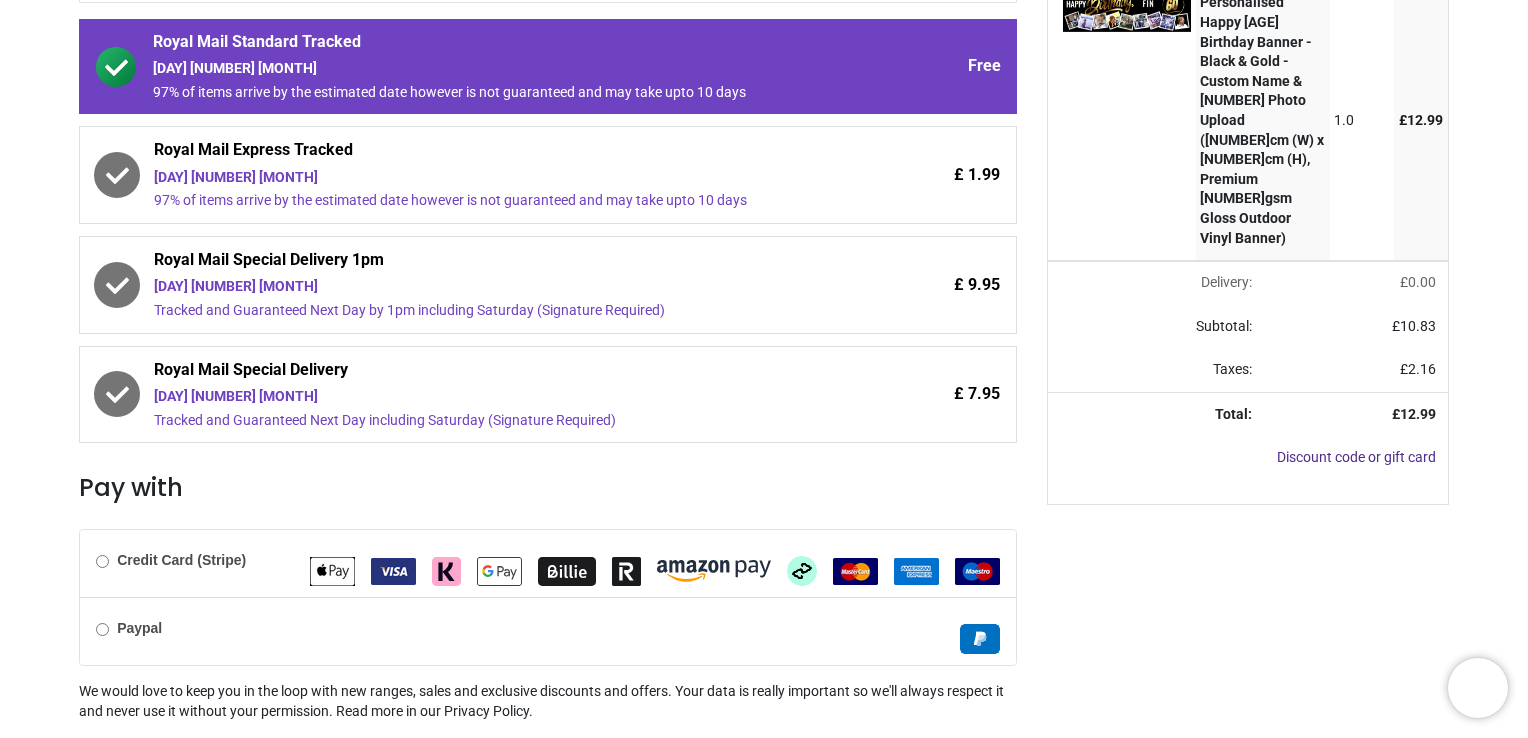 click at bounding box center [980, 639] 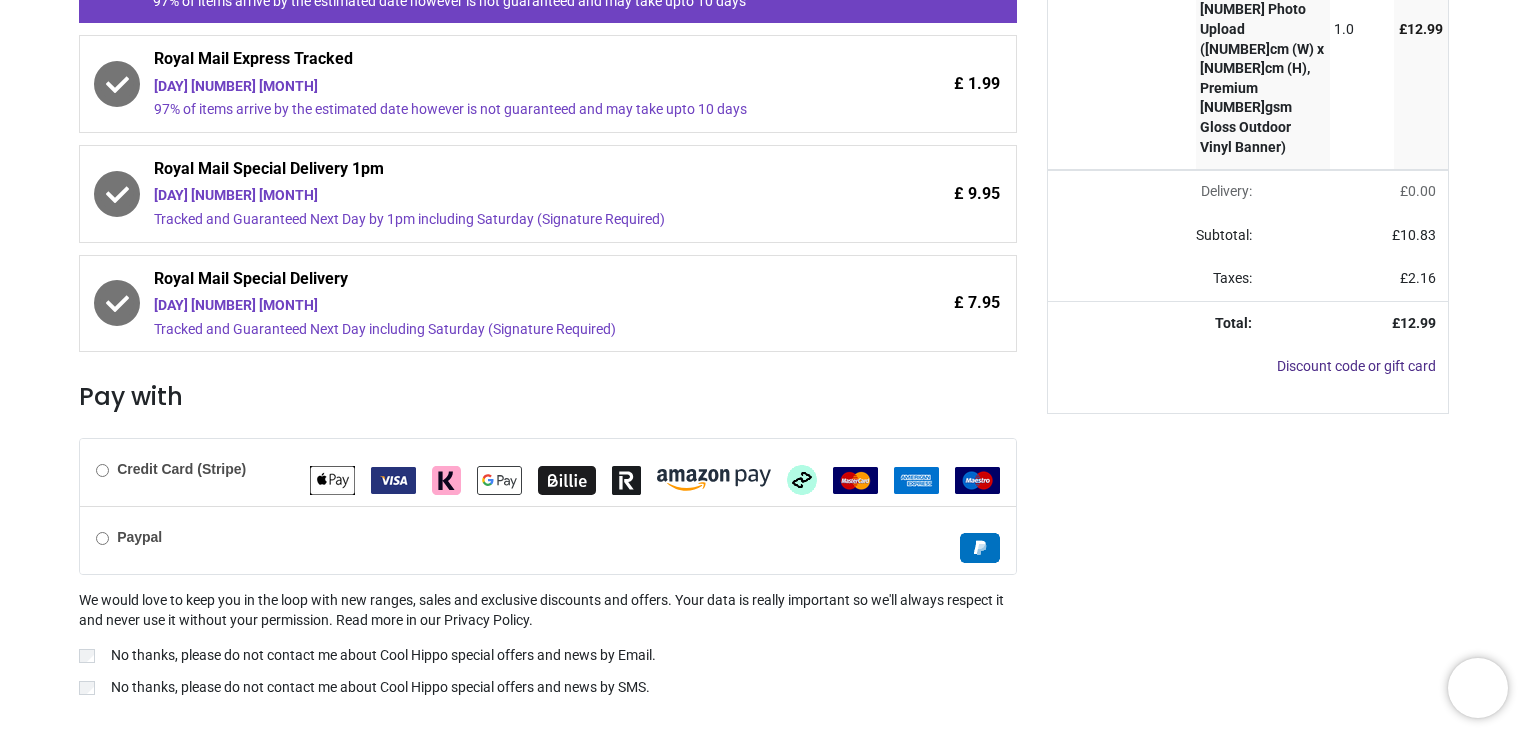 scroll, scrollTop: 450, scrollLeft: 0, axis: vertical 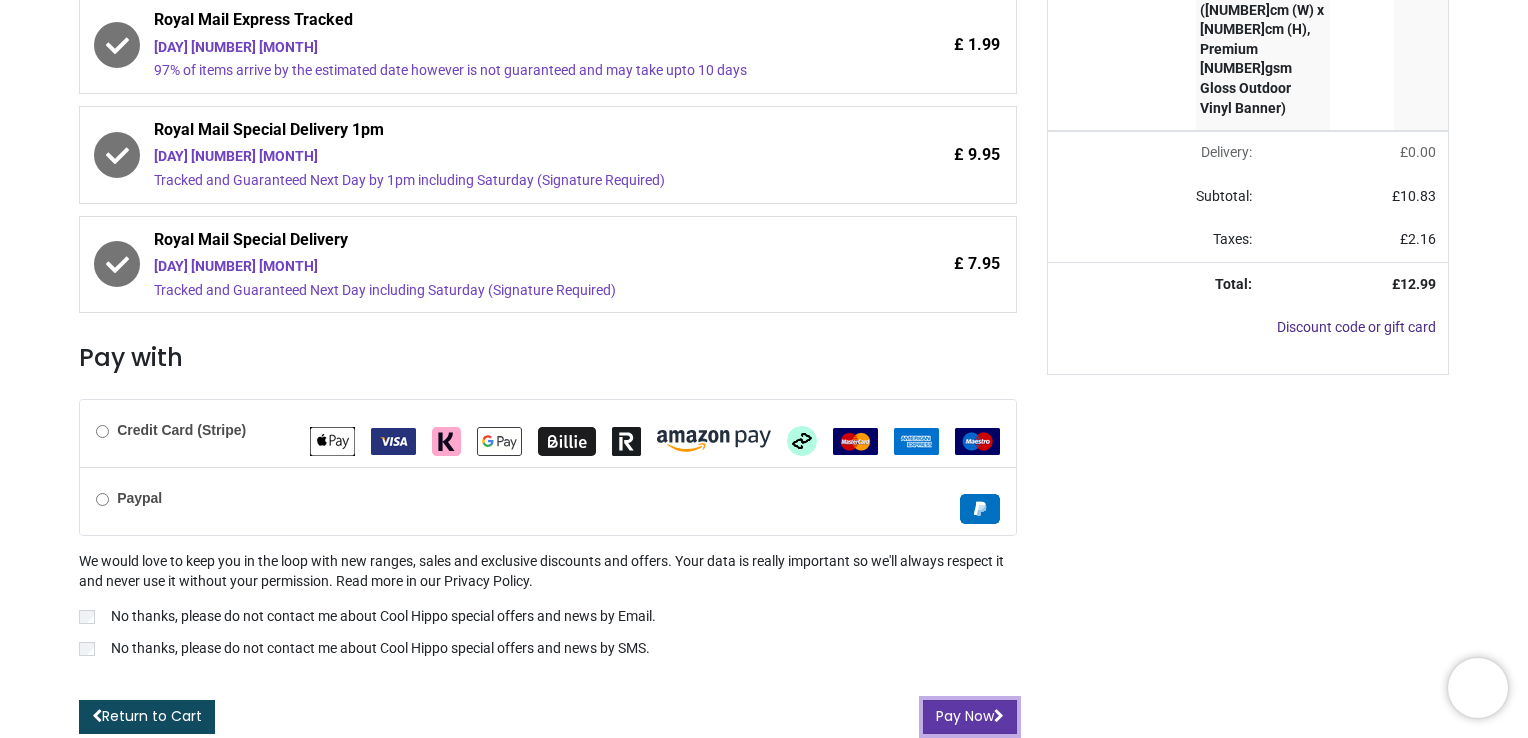 click on "Pay Now" at bounding box center (970, 717) 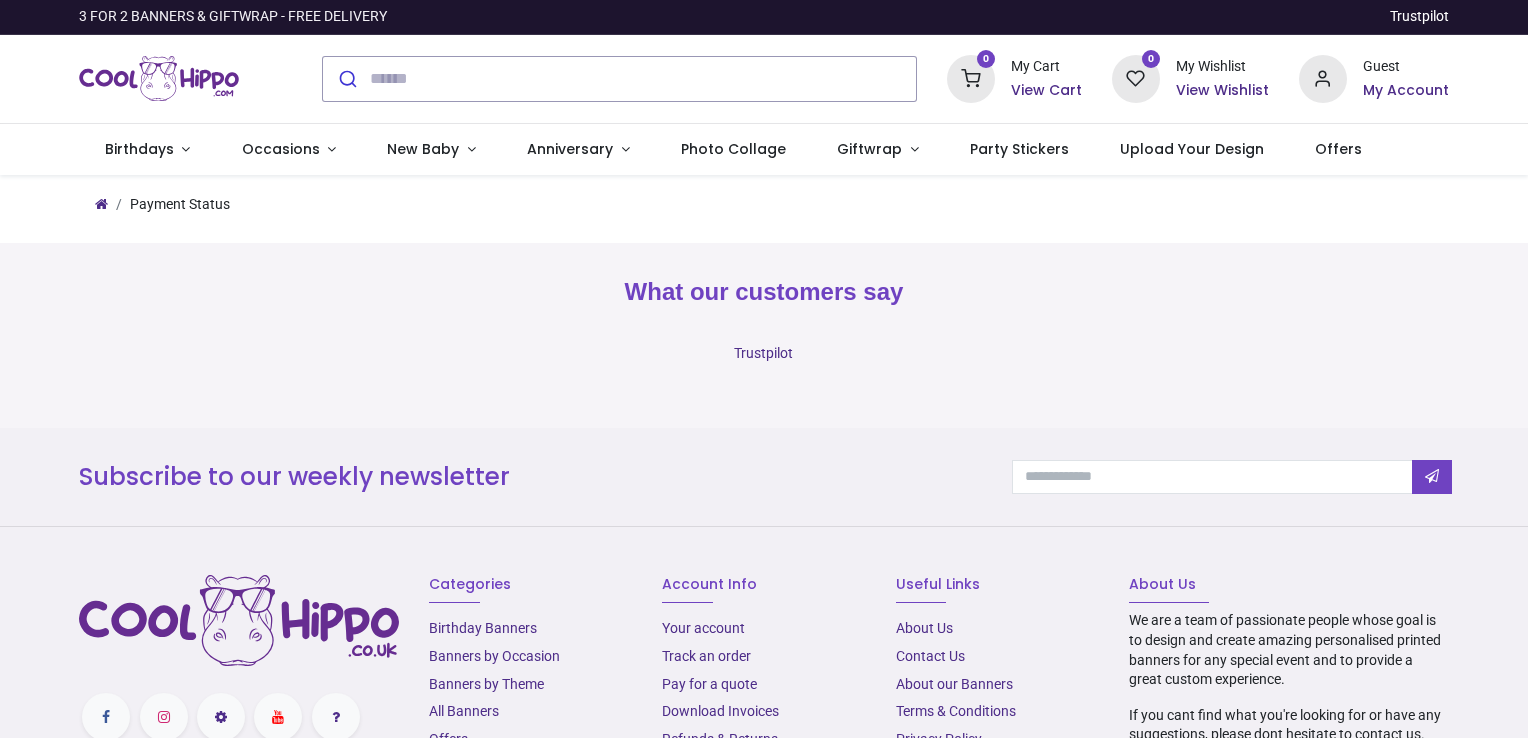 scroll, scrollTop: 0, scrollLeft: 0, axis: both 